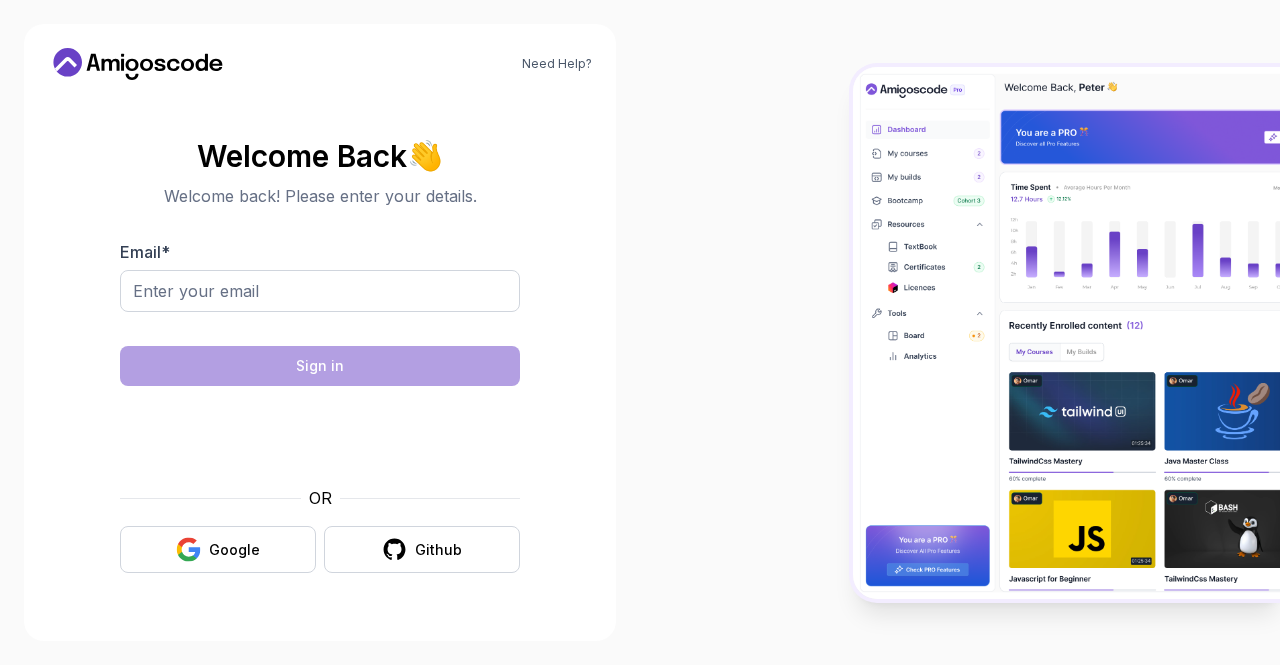 scroll, scrollTop: 0, scrollLeft: 0, axis: both 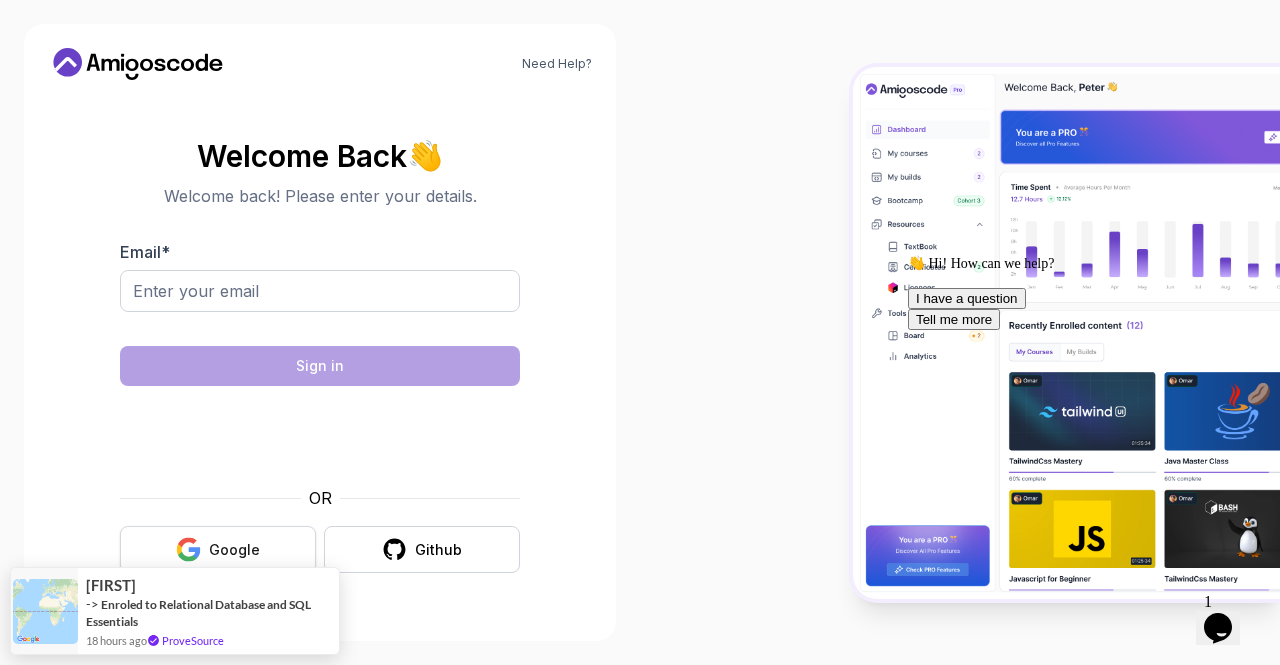 click on "Google" at bounding box center (218, 549) 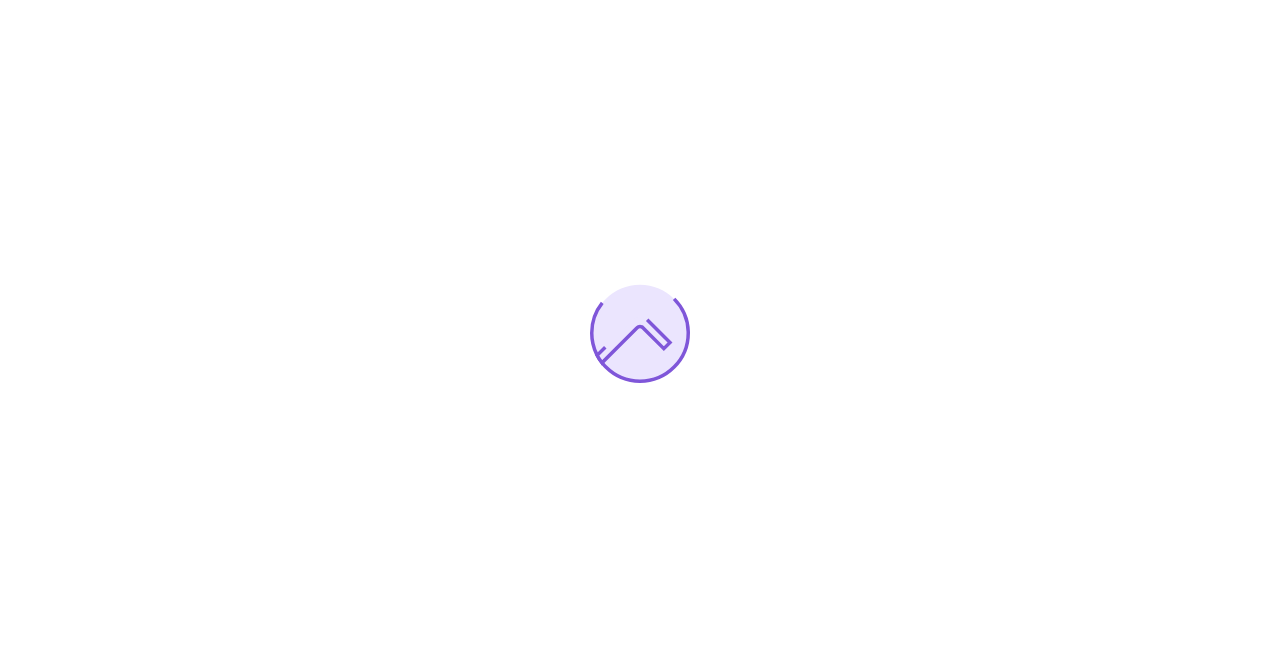 scroll, scrollTop: 0, scrollLeft: 0, axis: both 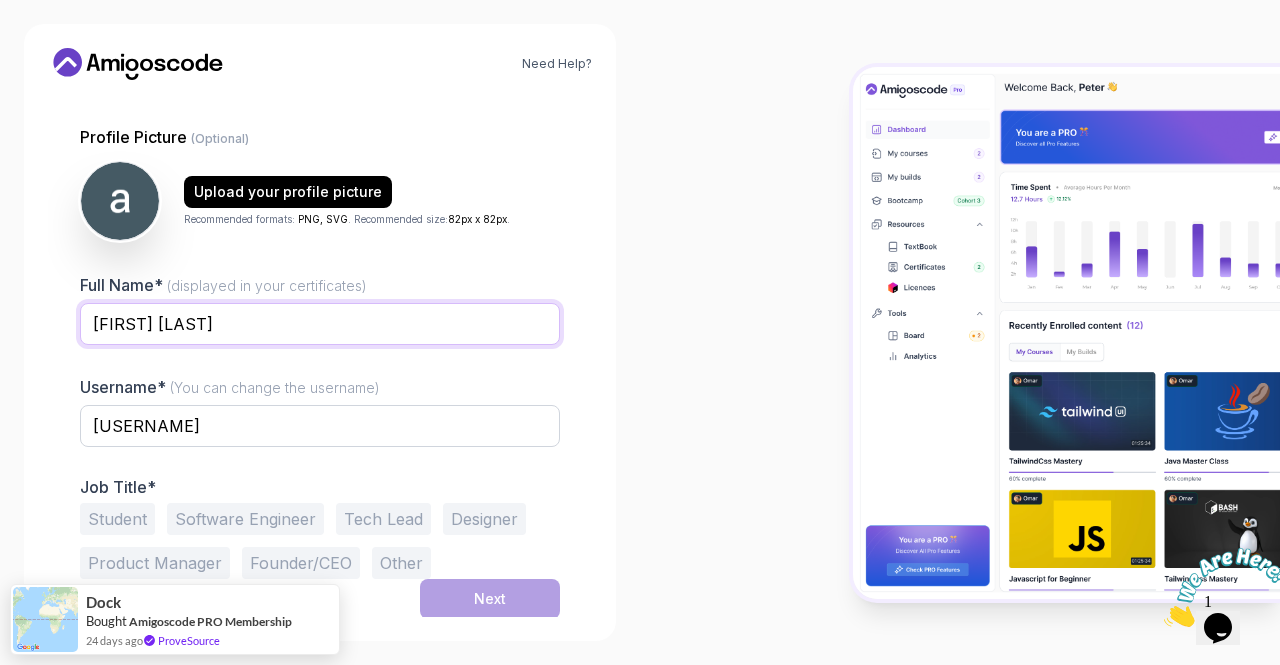 drag, startPoint x: 255, startPoint y: 324, endPoint x: 202, endPoint y: 355, distance: 61.400326 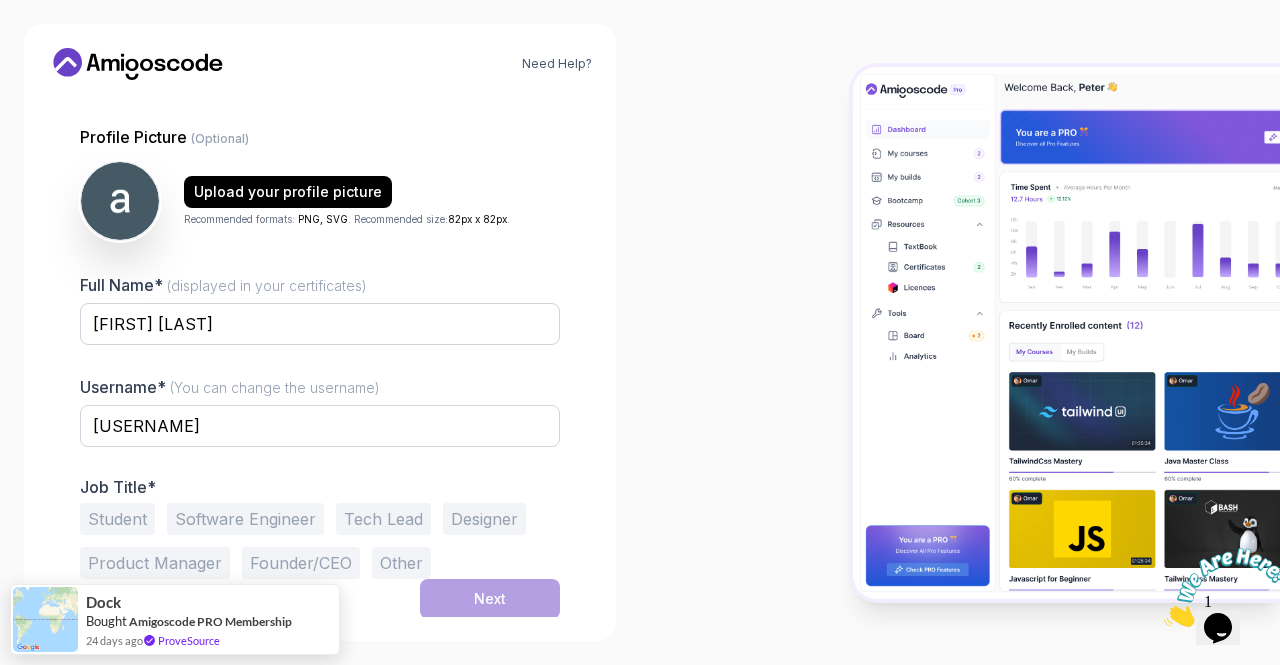 drag, startPoint x: 215, startPoint y: 357, endPoint x: 216, endPoint y: 345, distance: 12.0415945 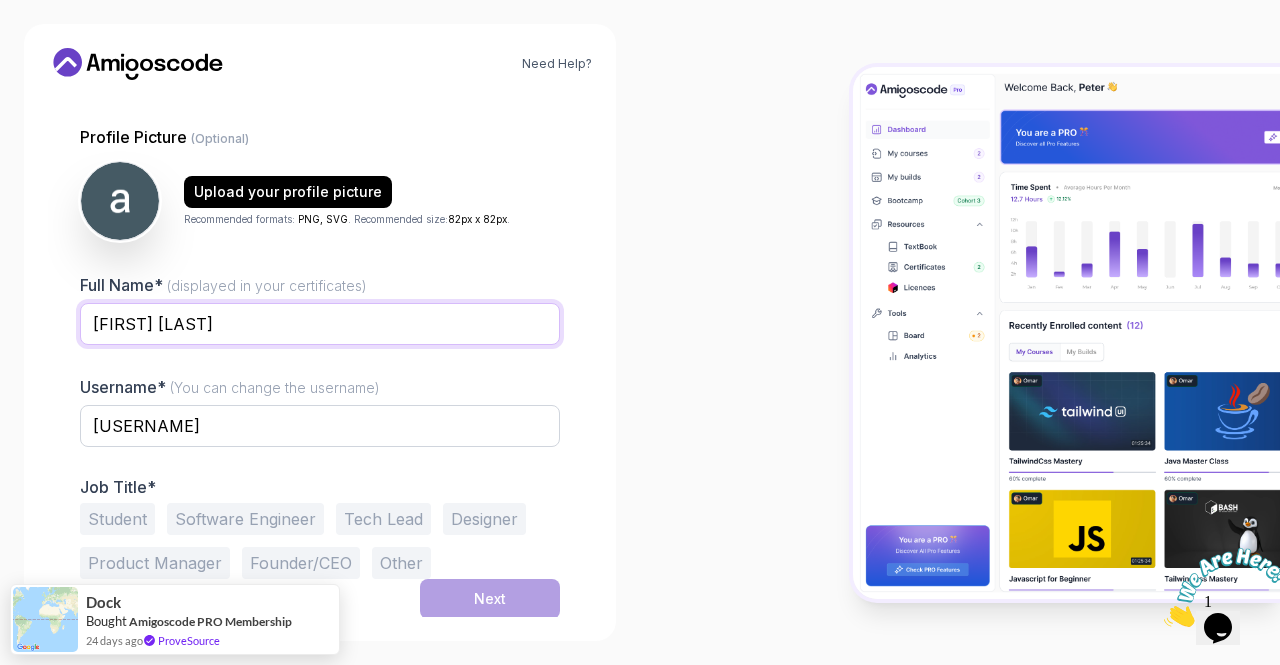 drag, startPoint x: 266, startPoint y: 320, endPoint x: 0, endPoint y: 287, distance: 268.03918 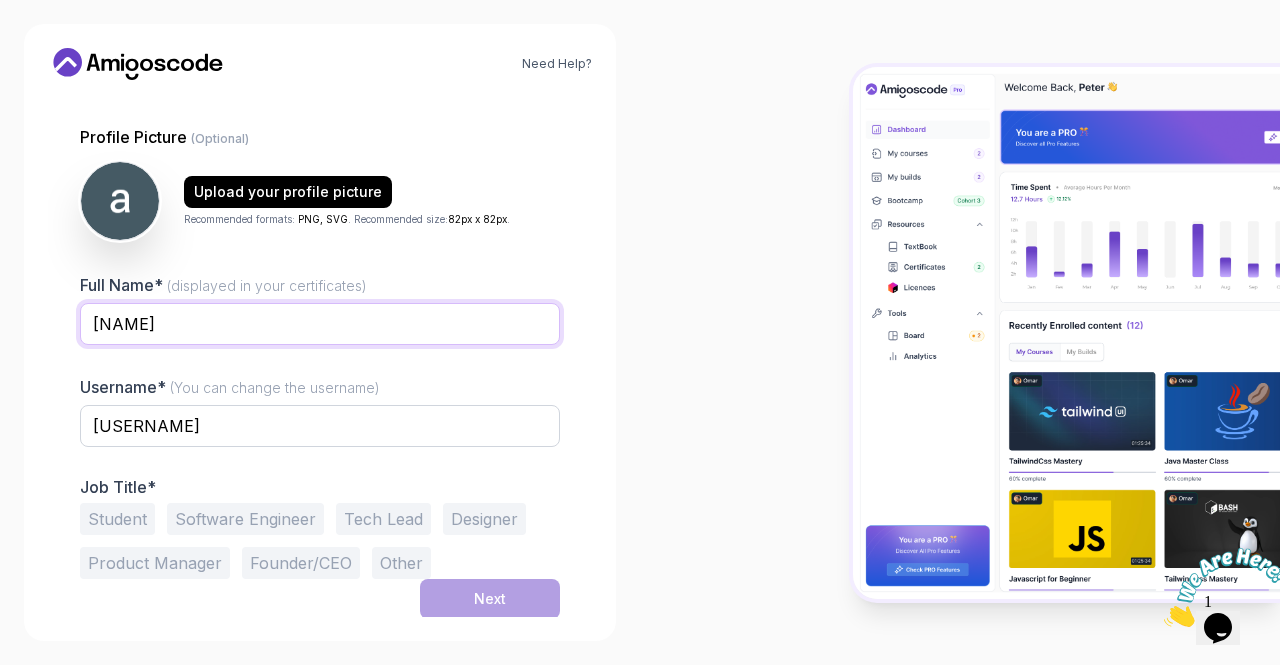 type on "nael" 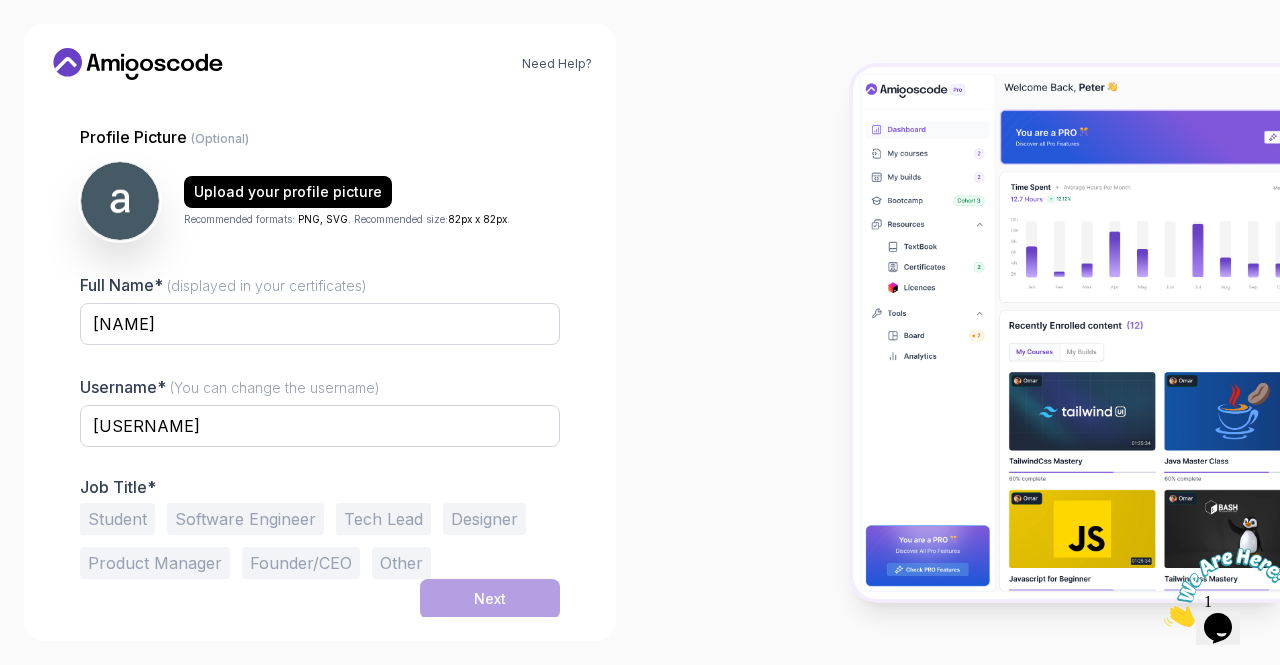 click on "Student" at bounding box center [117, 519] 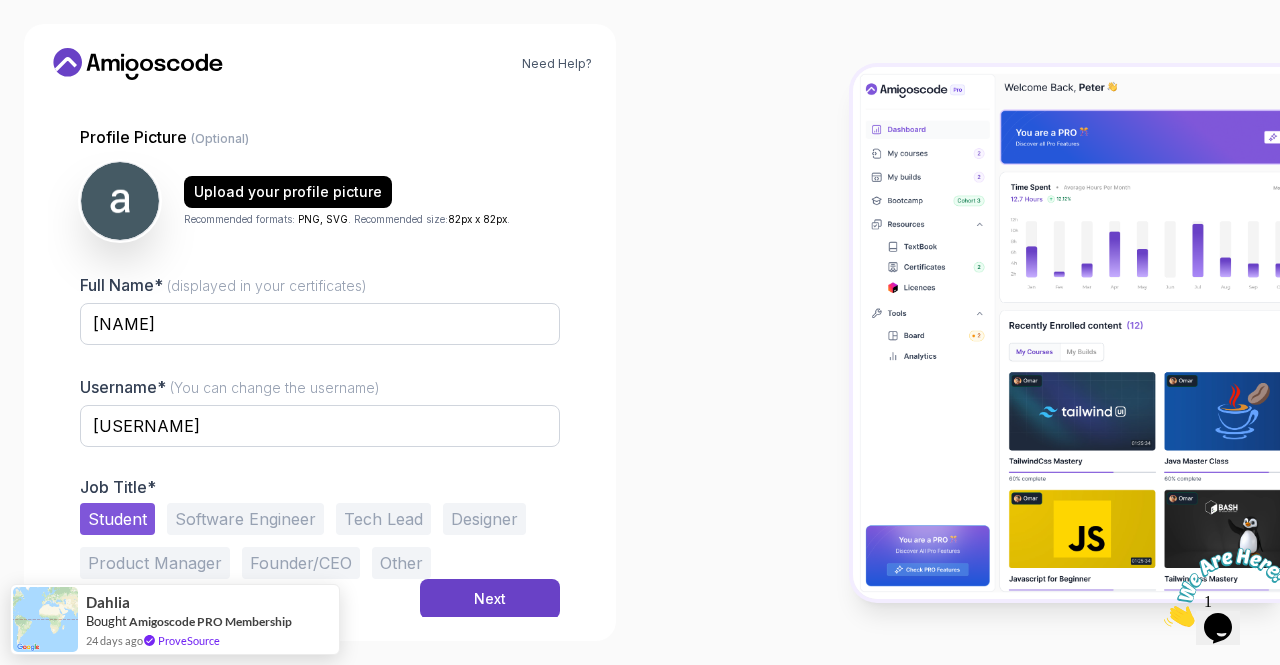 click on "Software Engineer" at bounding box center (245, 519) 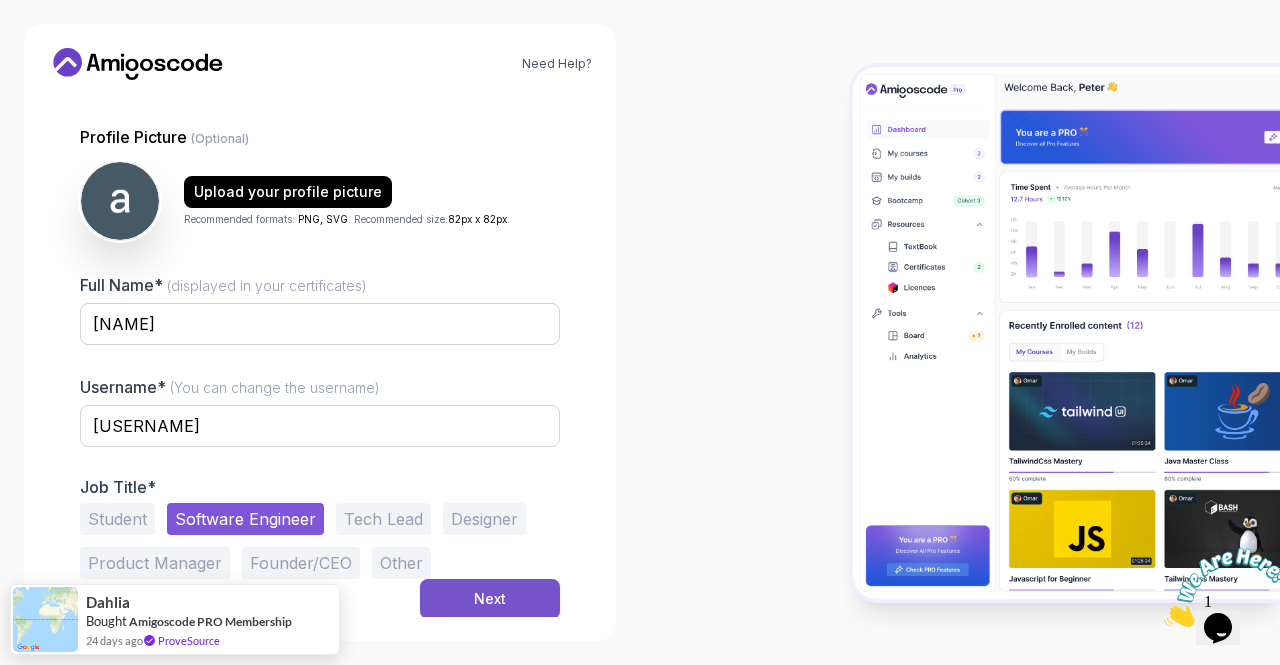 click on "Next" at bounding box center [490, 599] 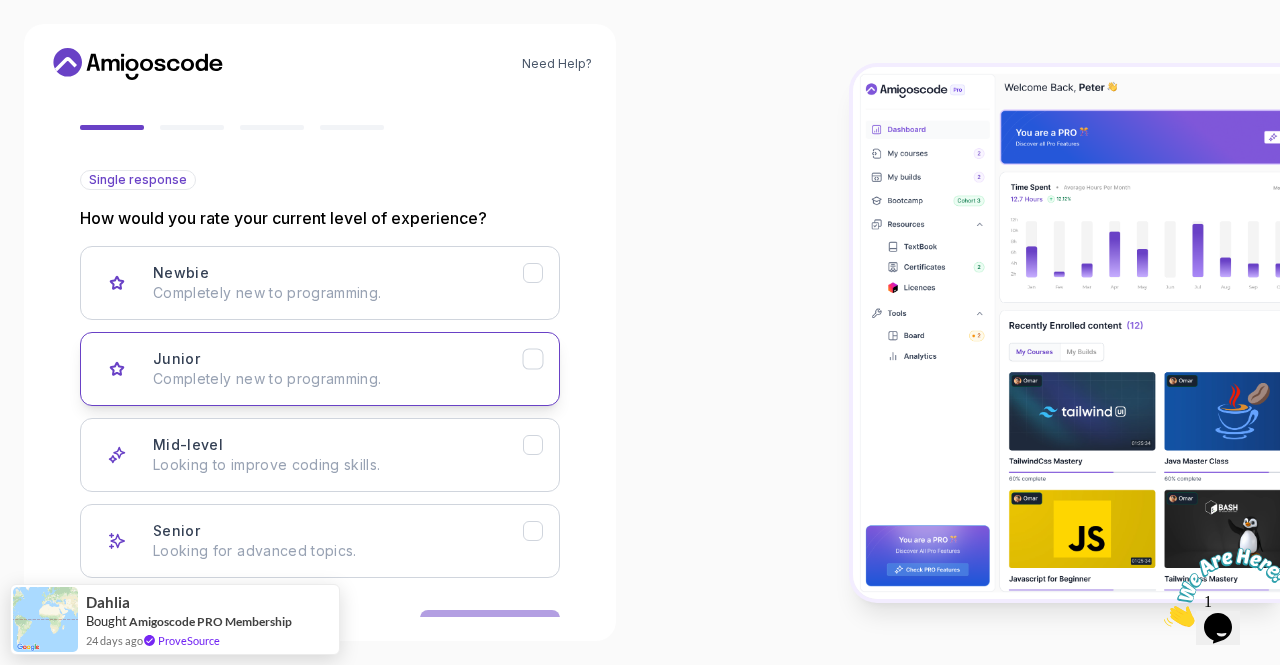 click on "Completely new to programming." at bounding box center [338, 379] 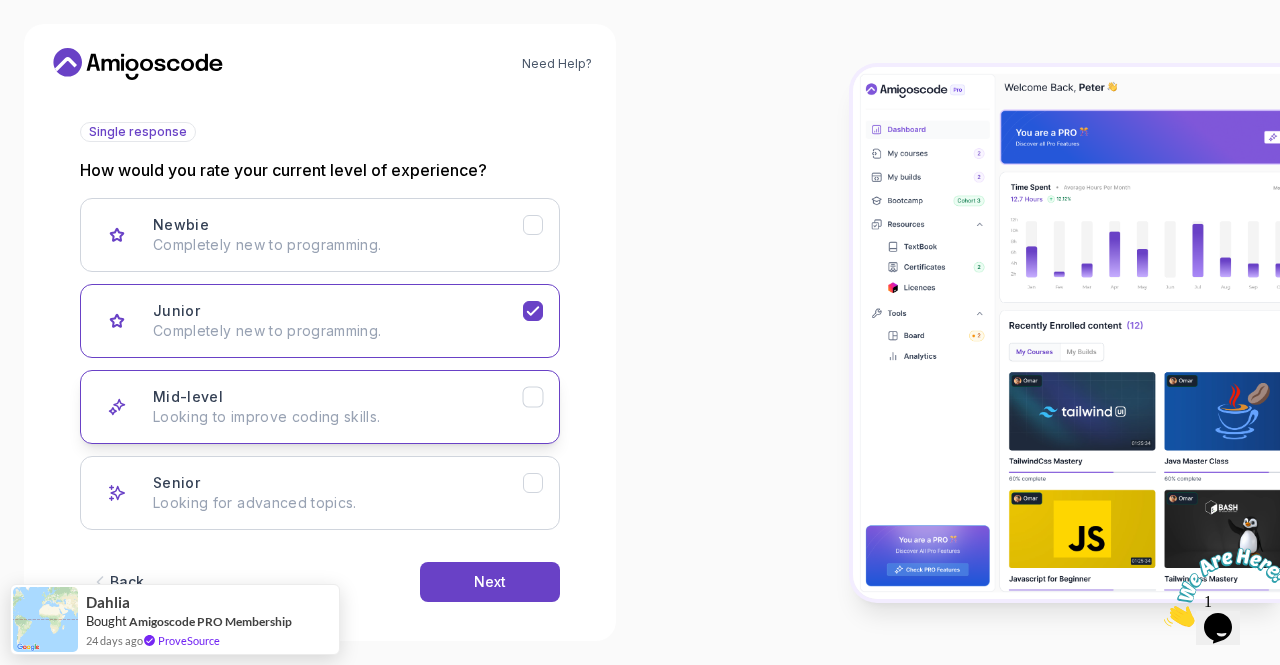 scroll, scrollTop: 229, scrollLeft: 0, axis: vertical 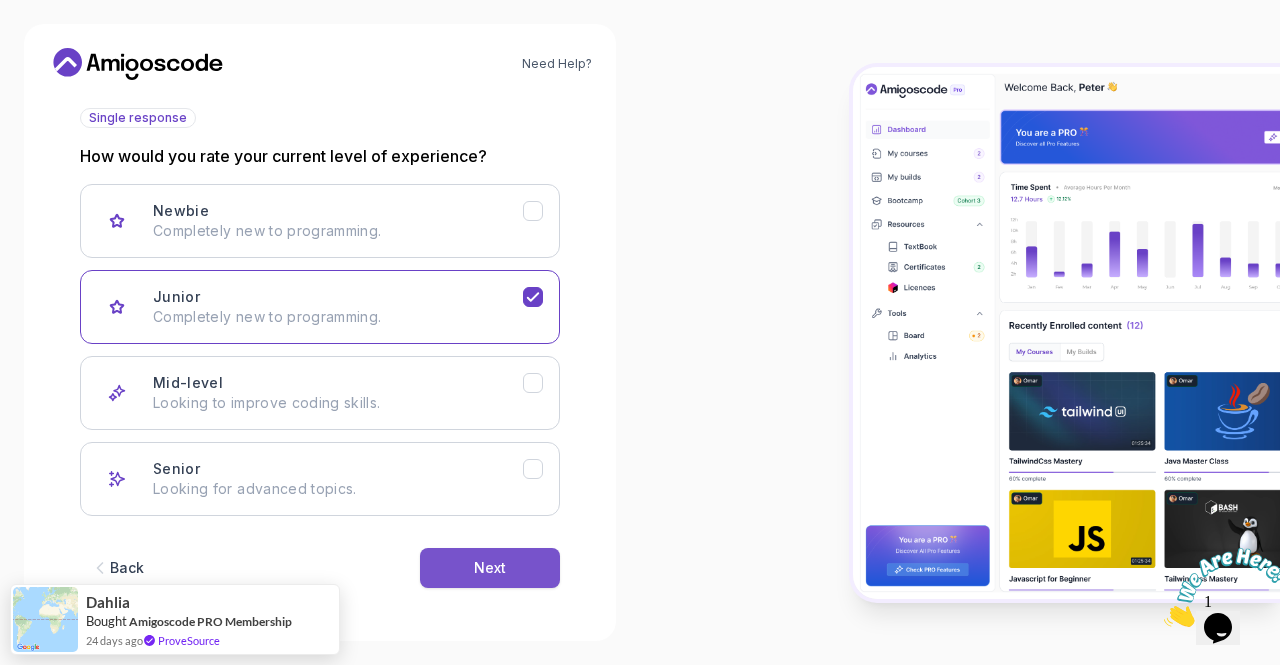 click on "Next" at bounding box center [490, 568] 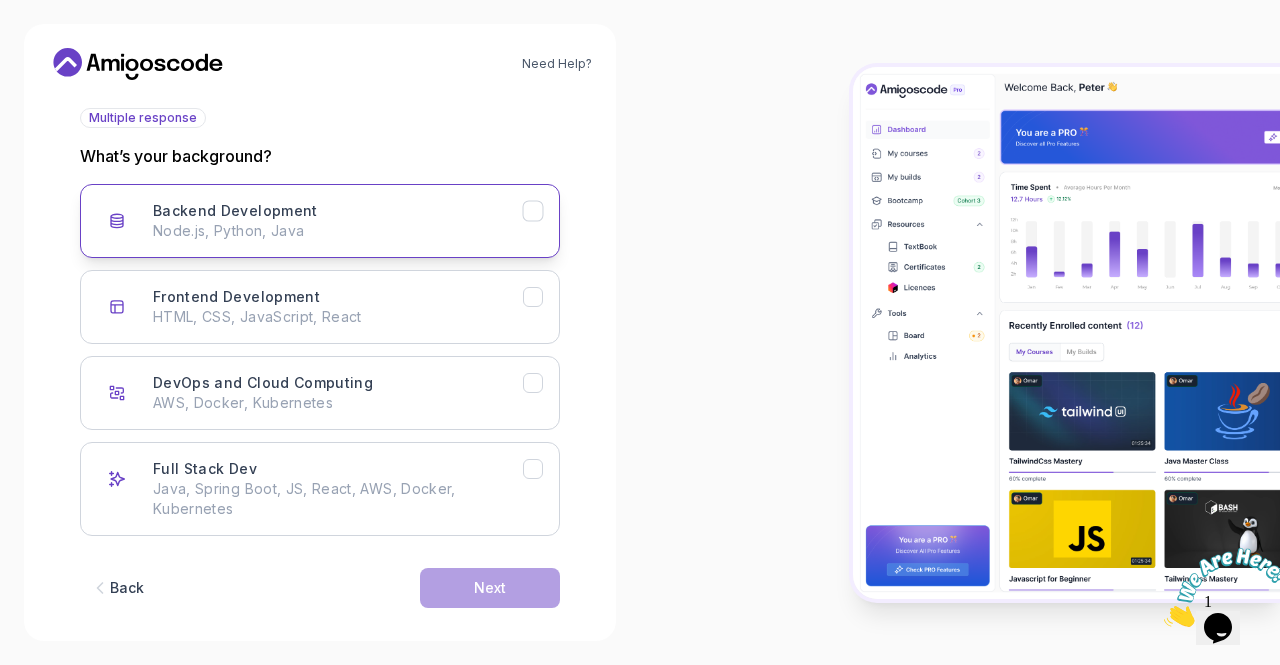 click on "Backend Development Node.js, Python, Java" at bounding box center [338, 221] 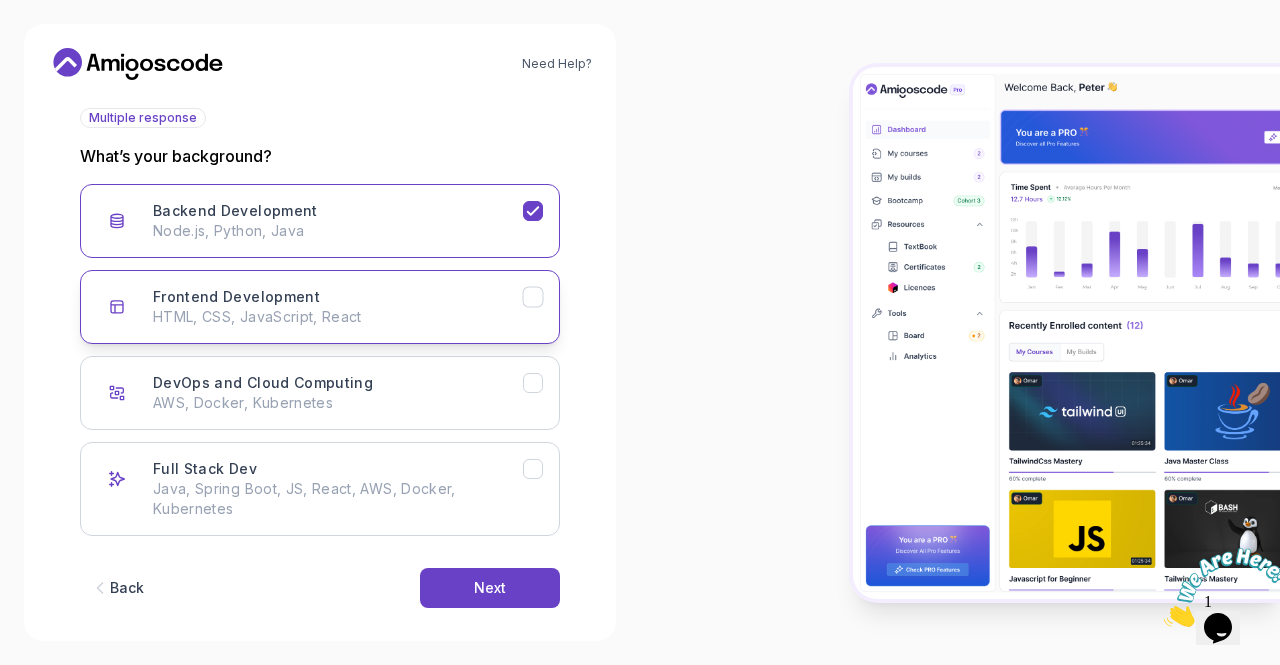 click on "Frontend Development HTML, CSS, JavaScript, React" at bounding box center (338, 307) 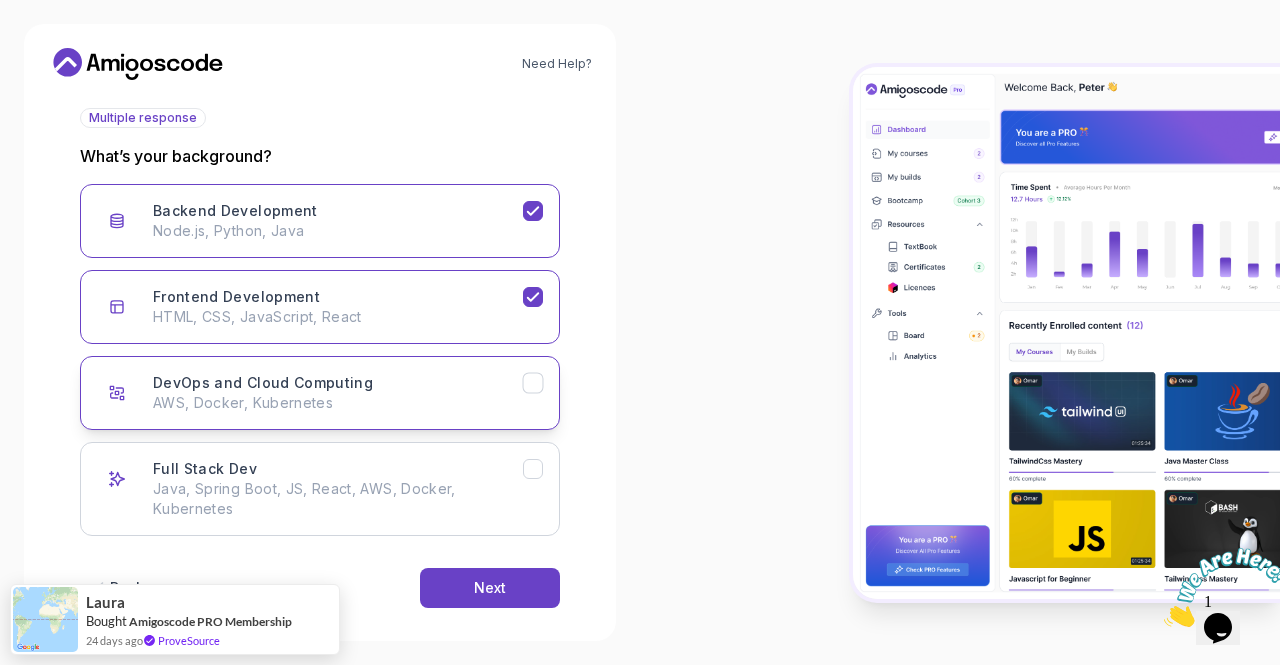 click on "AWS, Docker, Kubernetes" at bounding box center [338, 403] 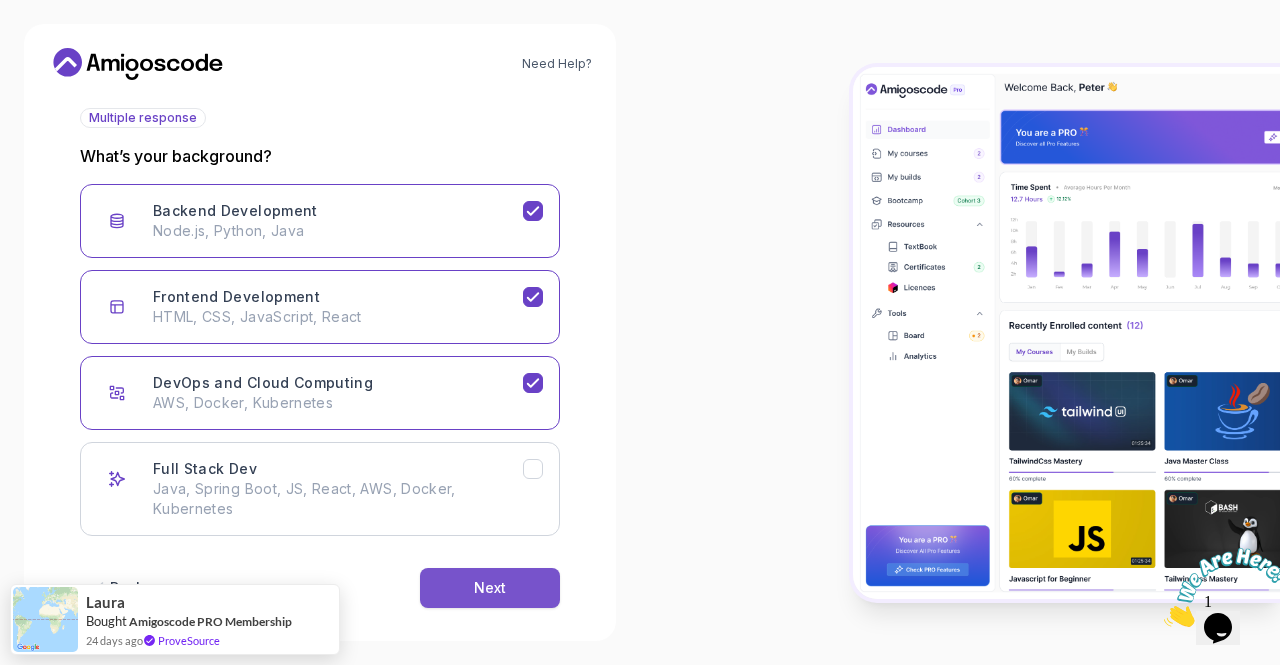 click on "Next" at bounding box center (490, 588) 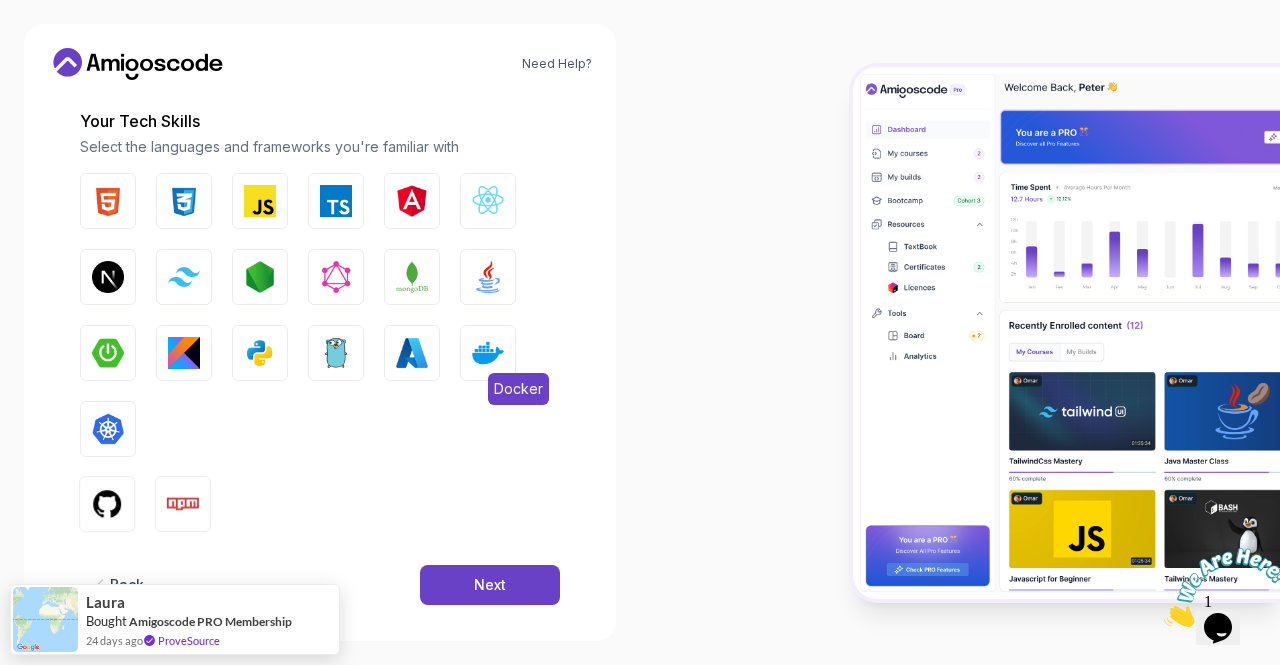 scroll, scrollTop: 284, scrollLeft: 0, axis: vertical 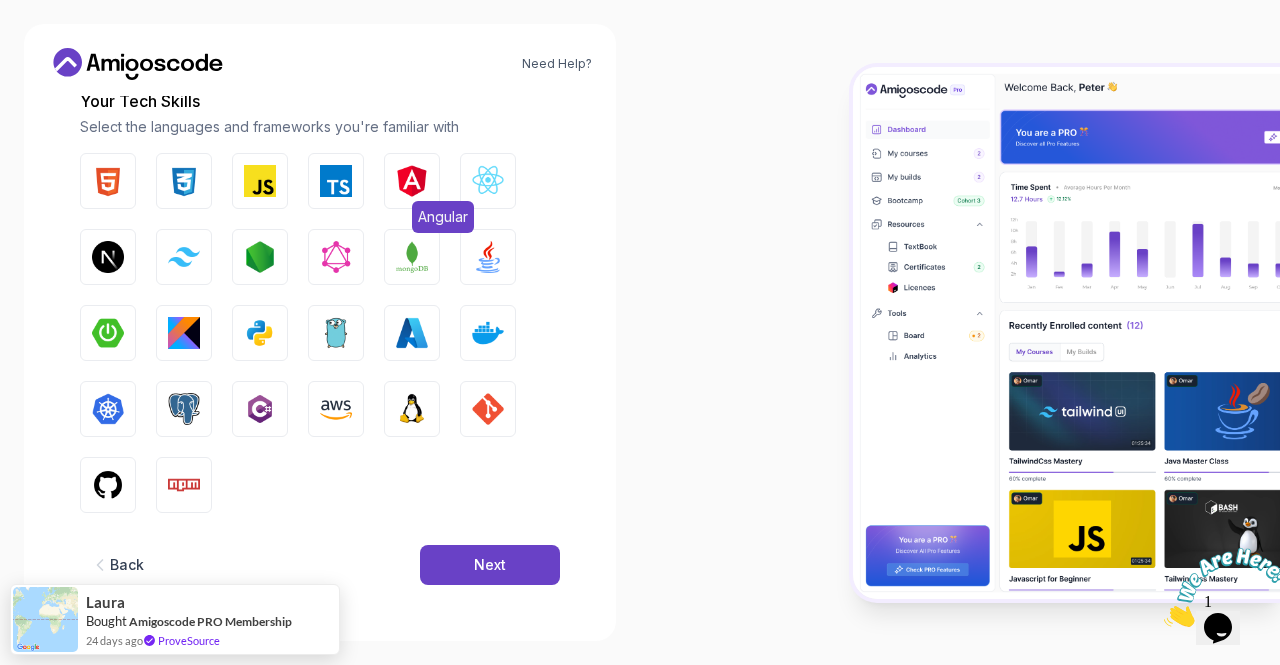 click at bounding box center (412, 181) 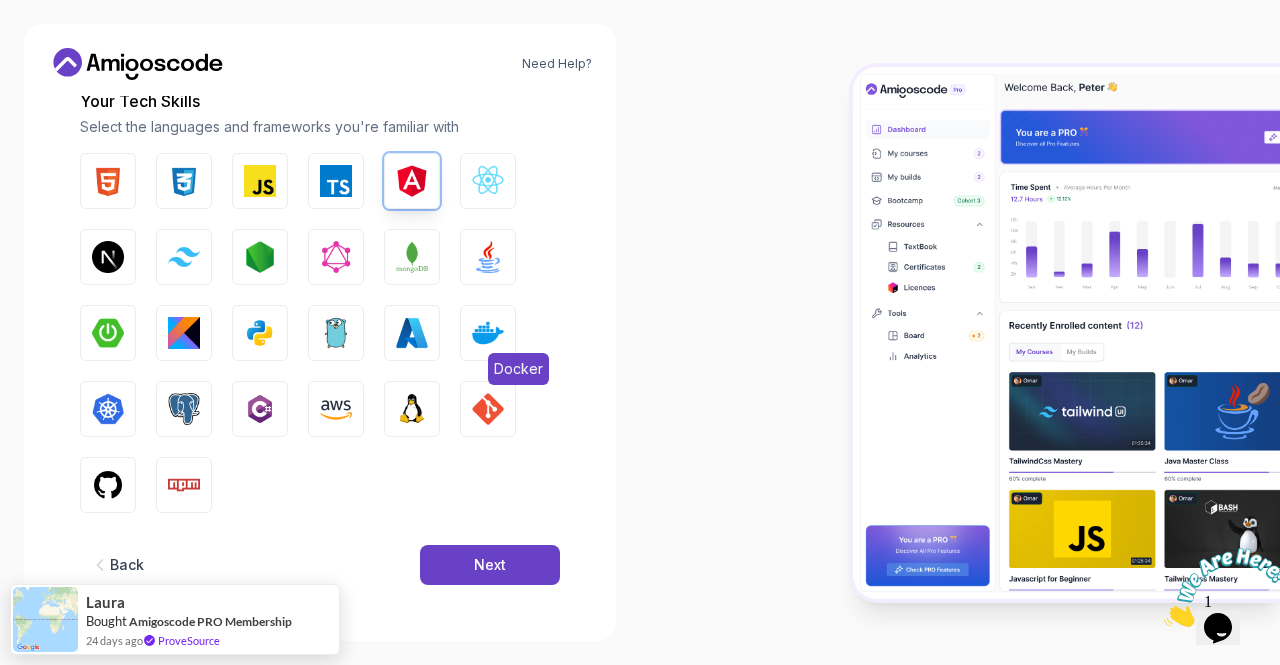click at bounding box center (488, 333) 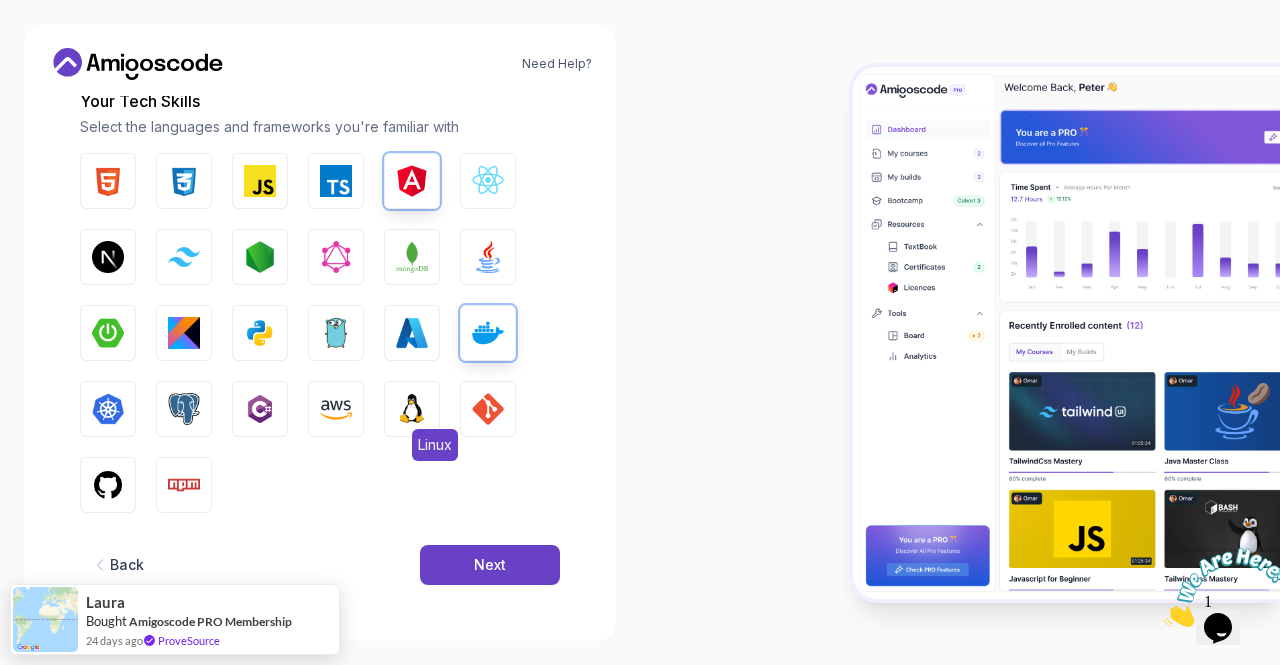 click at bounding box center [412, 409] 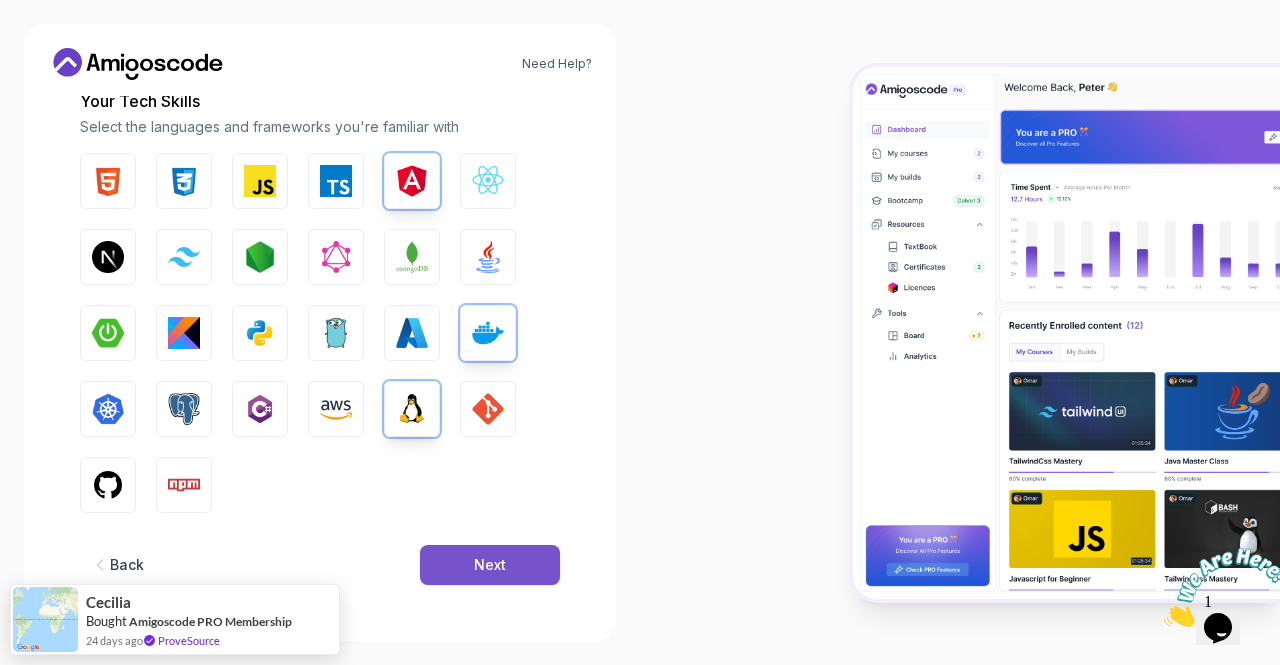 click on "Next" at bounding box center (490, 565) 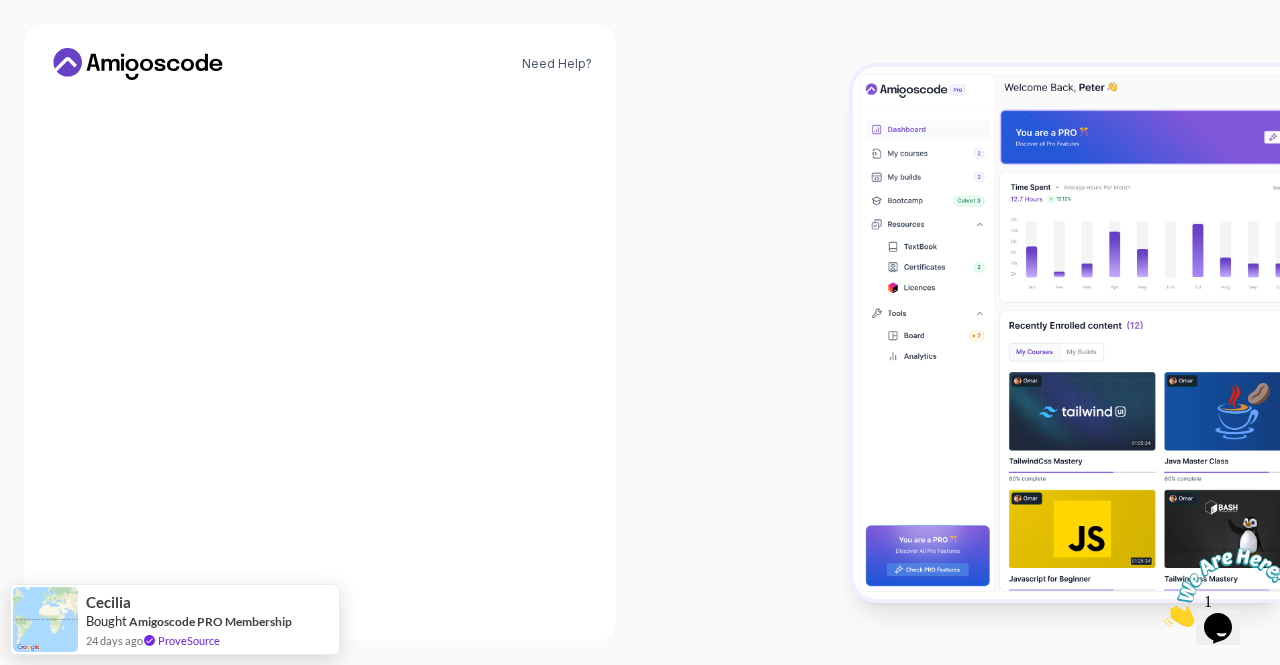 scroll, scrollTop: 241, scrollLeft: 0, axis: vertical 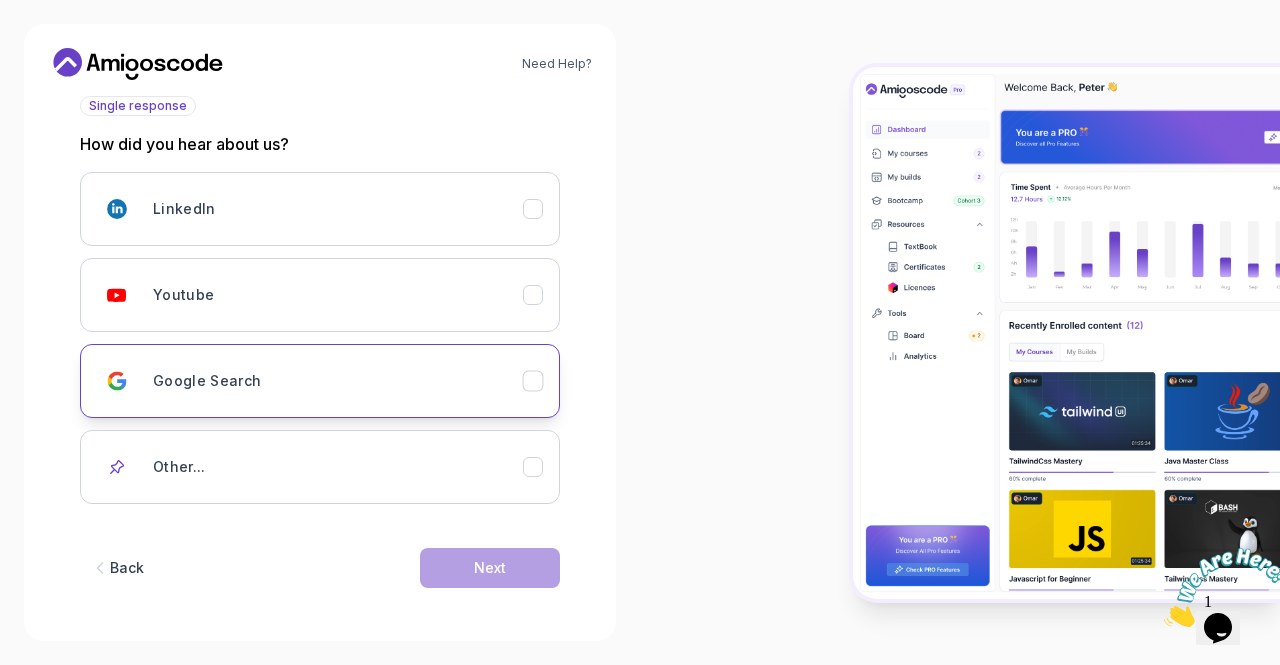 click on "Google Search" at bounding box center [338, 381] 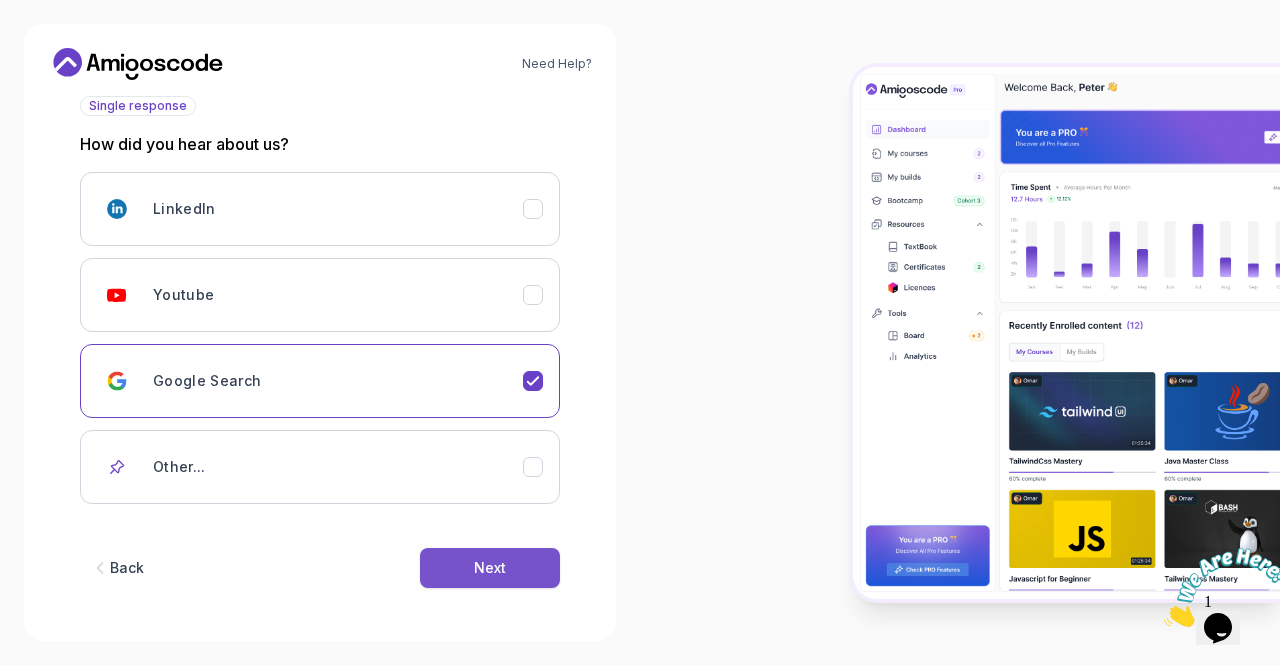click on "Next" at bounding box center [490, 568] 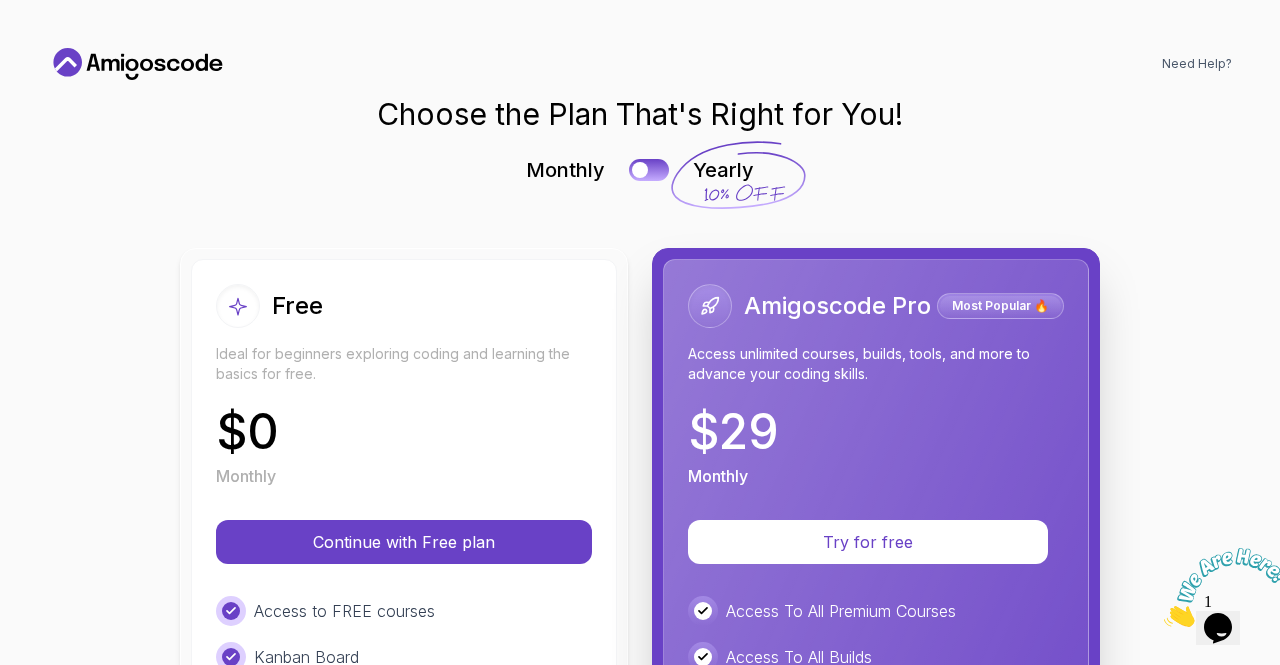 scroll, scrollTop: 0, scrollLeft: 0, axis: both 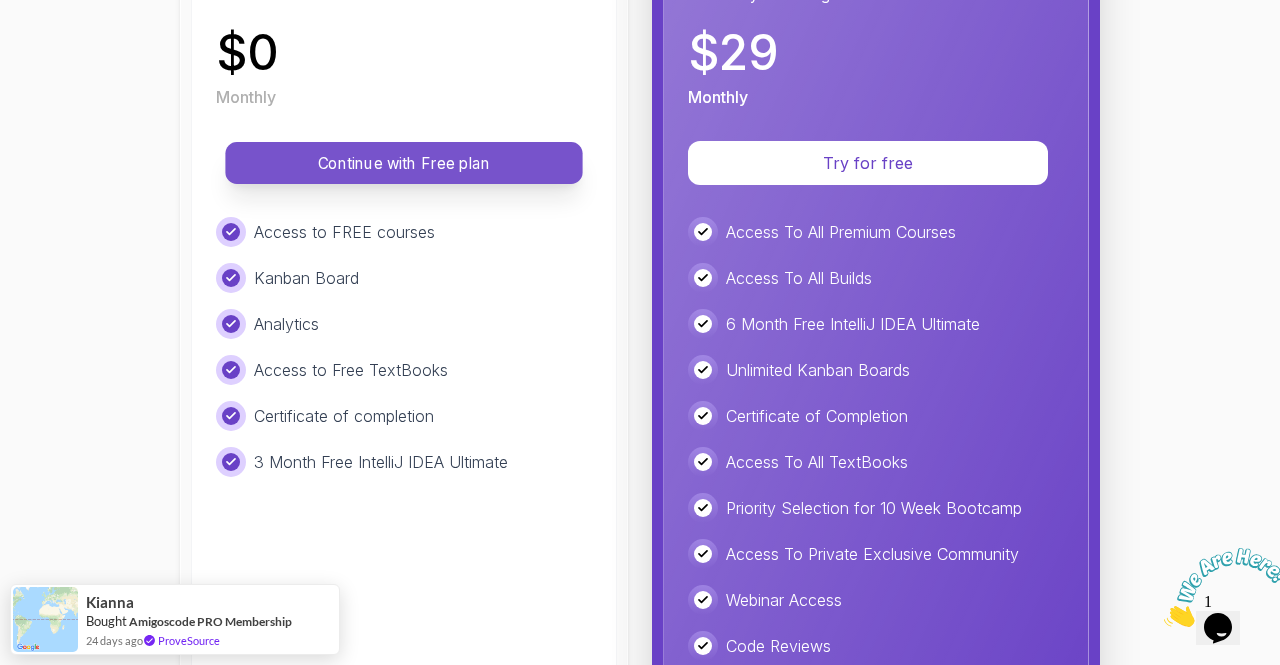 click on "Continue with Free plan" at bounding box center (404, 163) 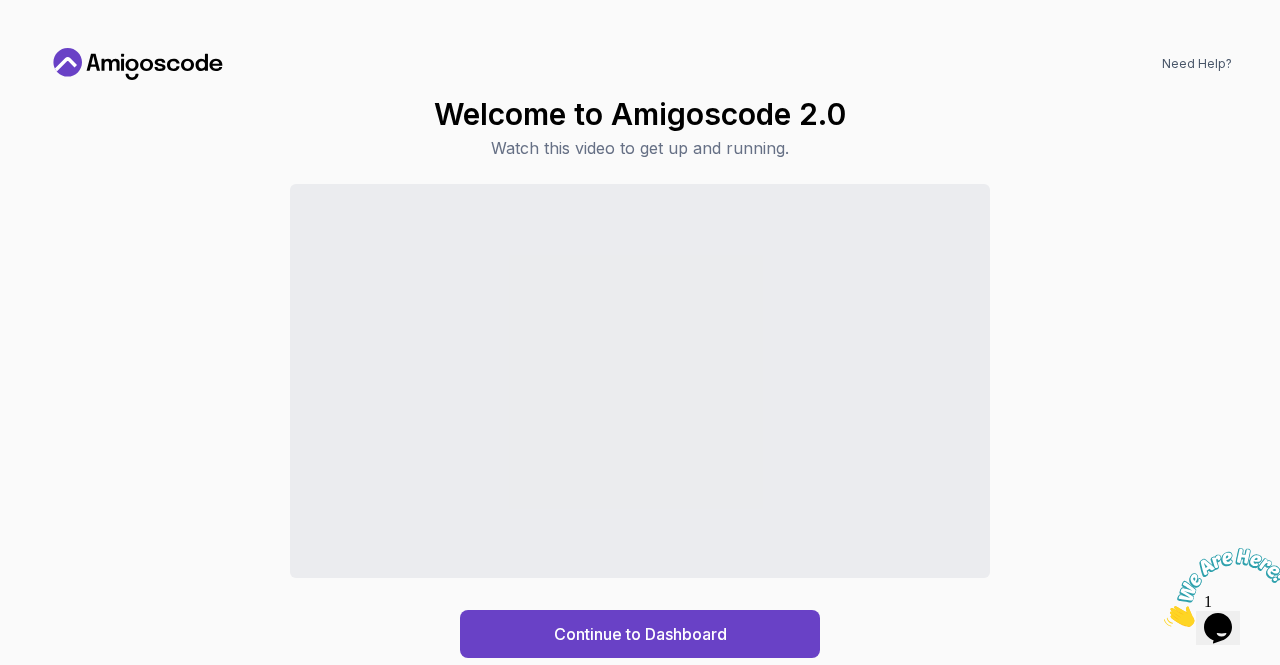 click at bounding box center [1226, 587] 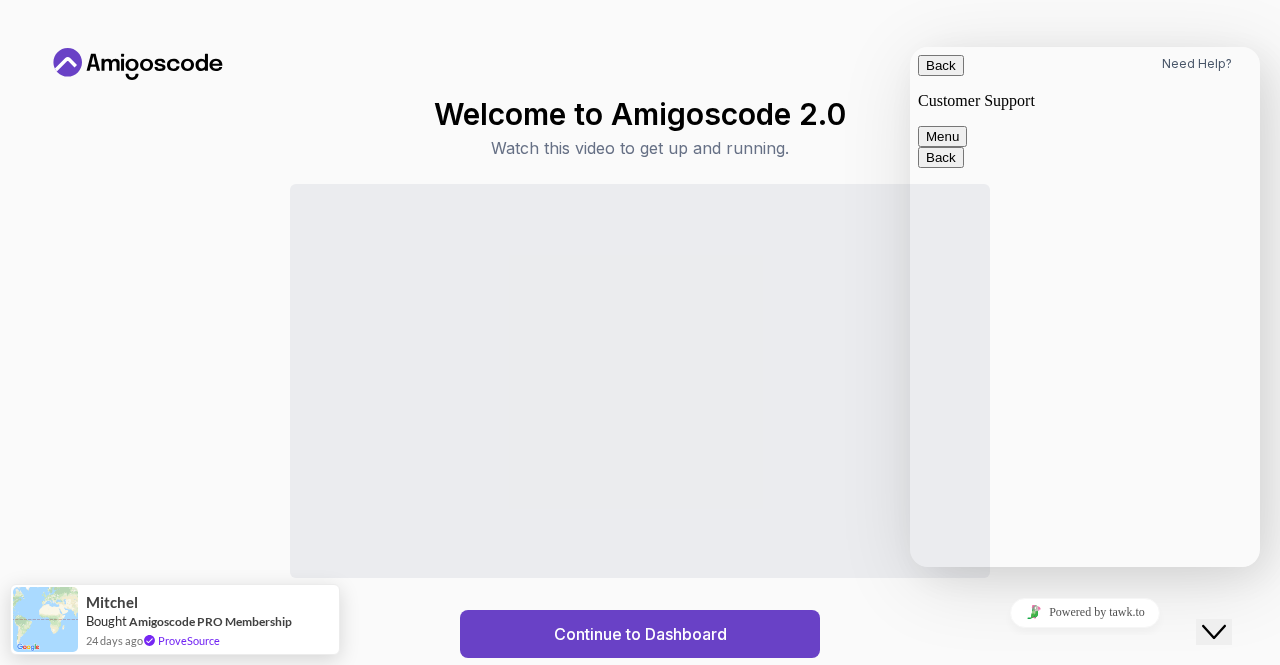 click on "Close Chat This icon closes the chat window." 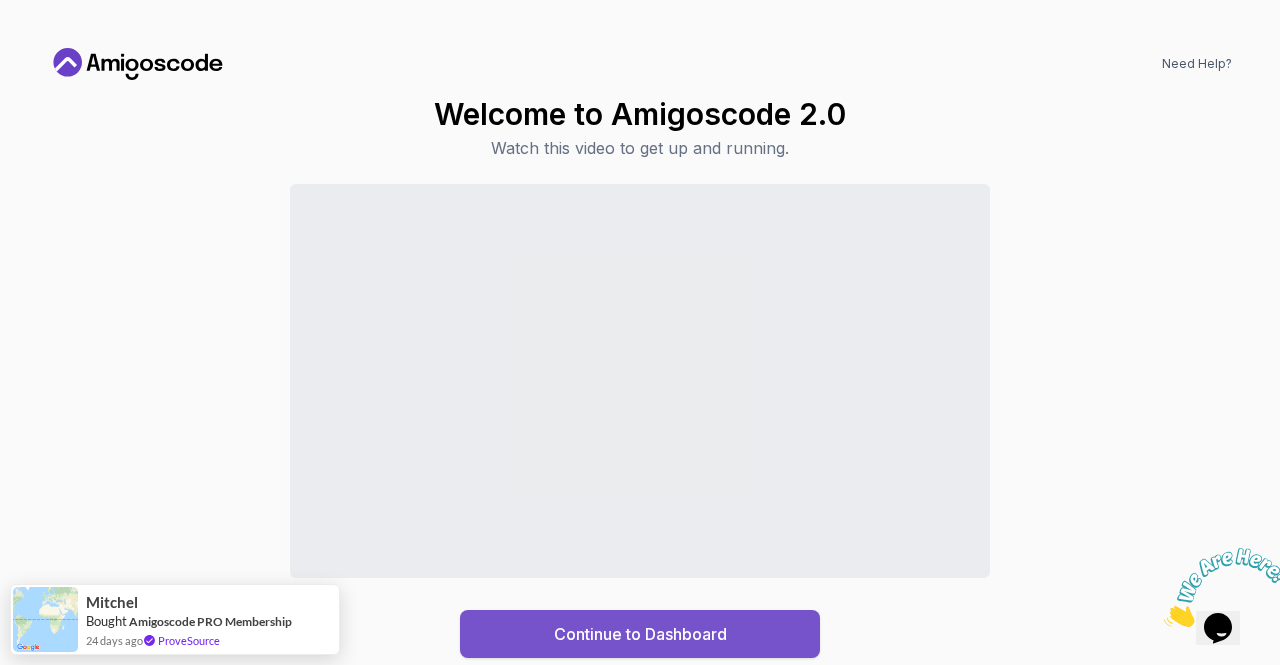 click on "Continue to Dashboard" at bounding box center (640, 634) 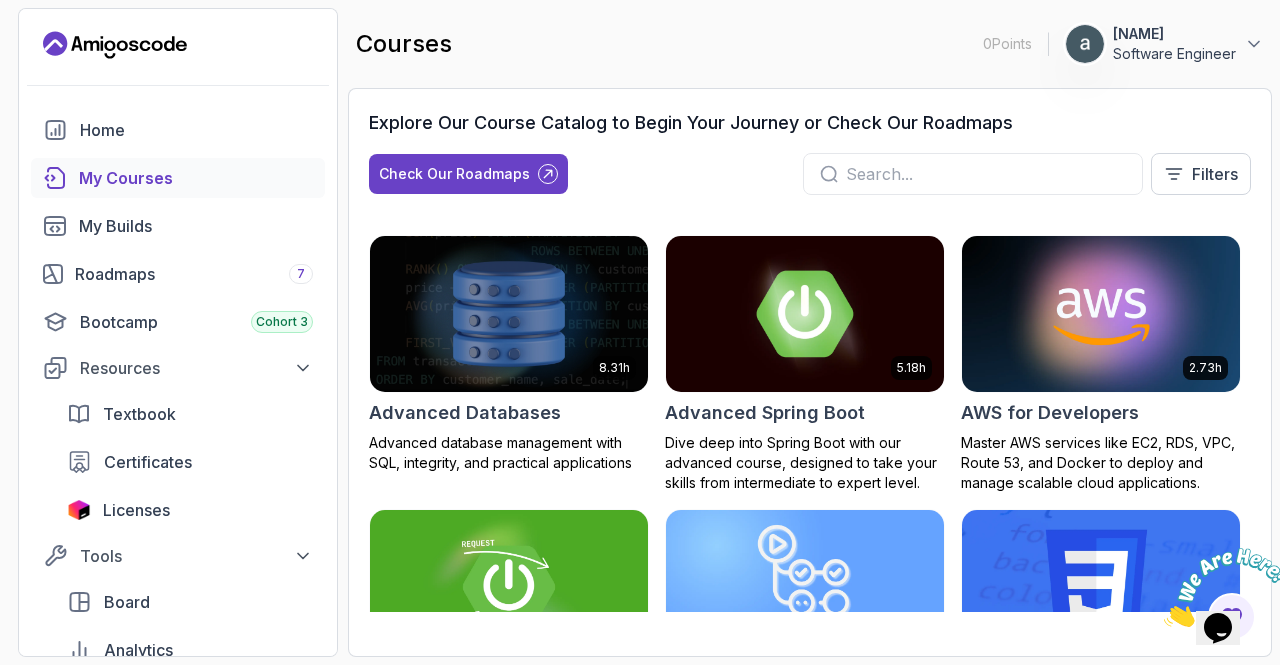 click at bounding box center [805, 313] 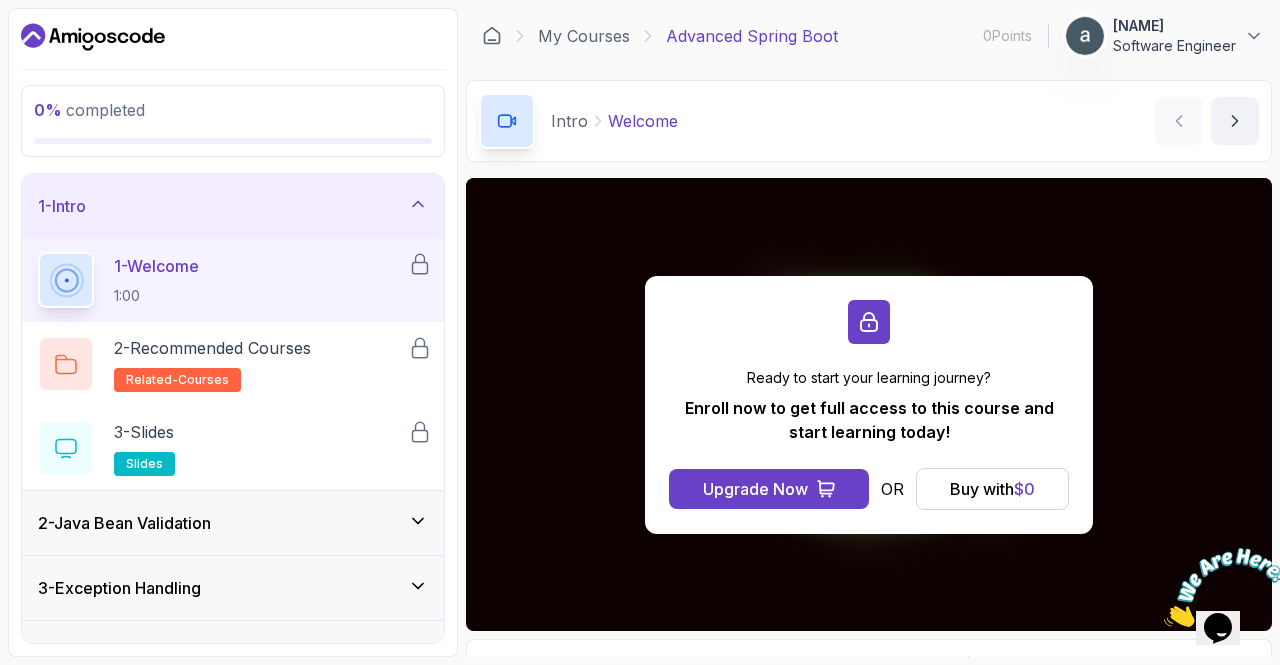 scroll, scrollTop: 100, scrollLeft: 0, axis: vertical 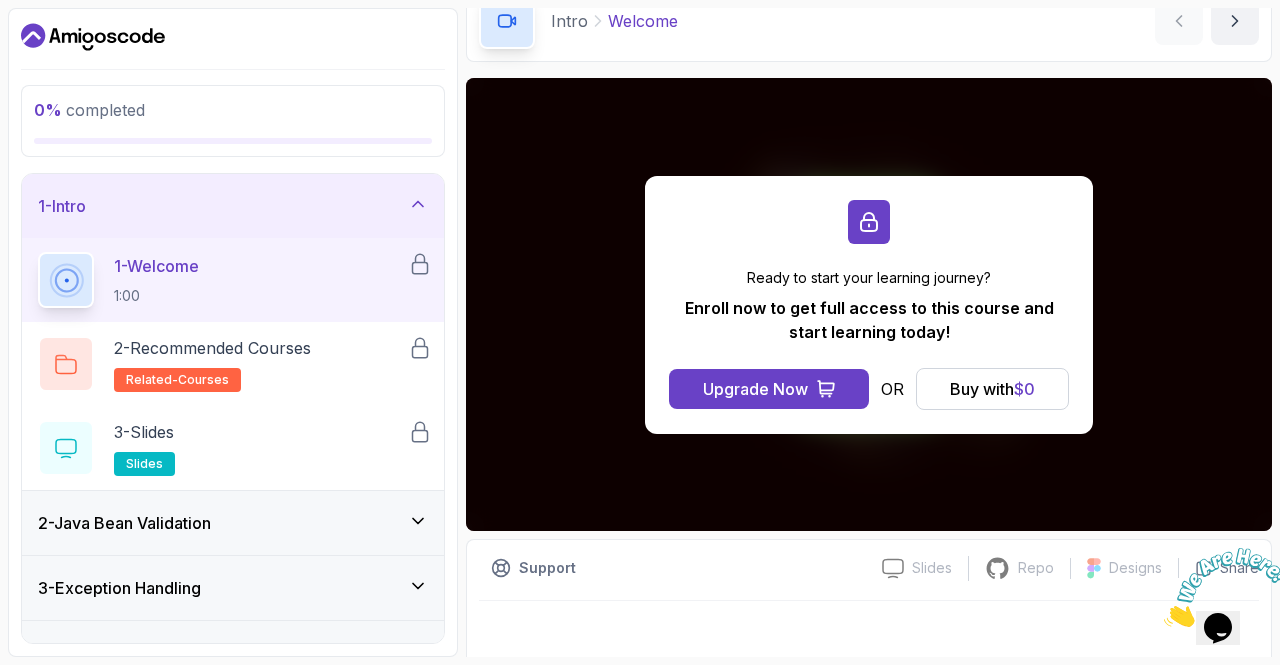 click on "1  -  Welcome 1:00" at bounding box center [223, 280] 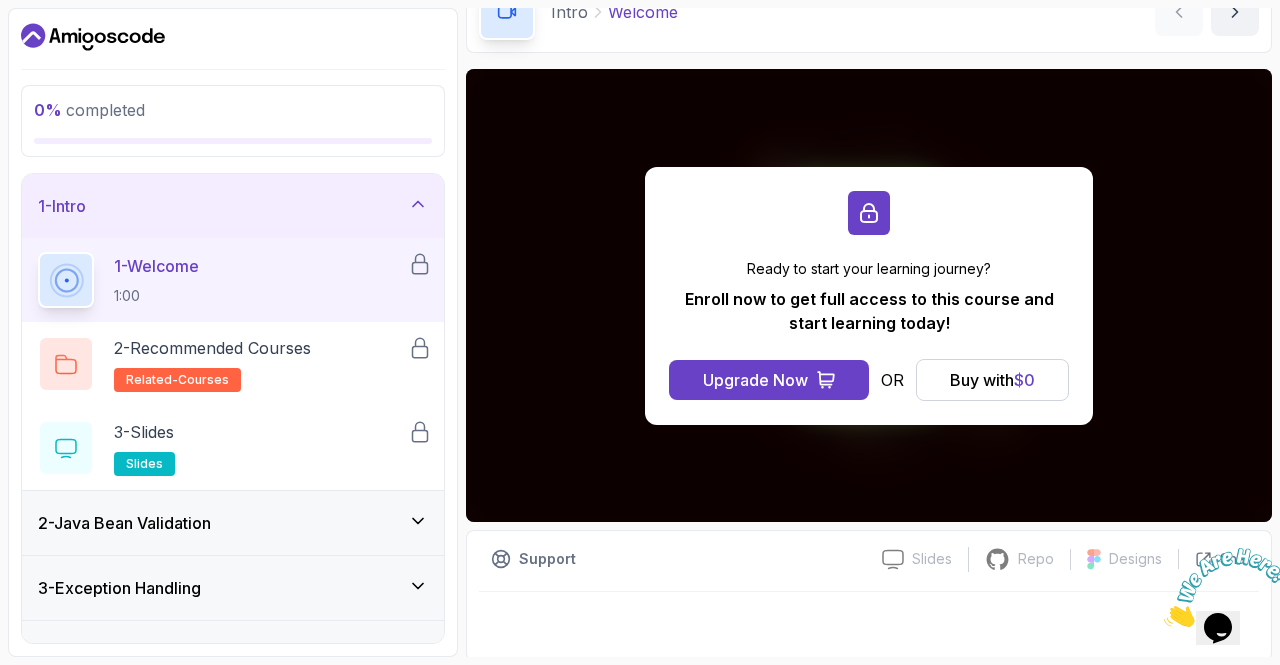 scroll, scrollTop: 112, scrollLeft: 0, axis: vertical 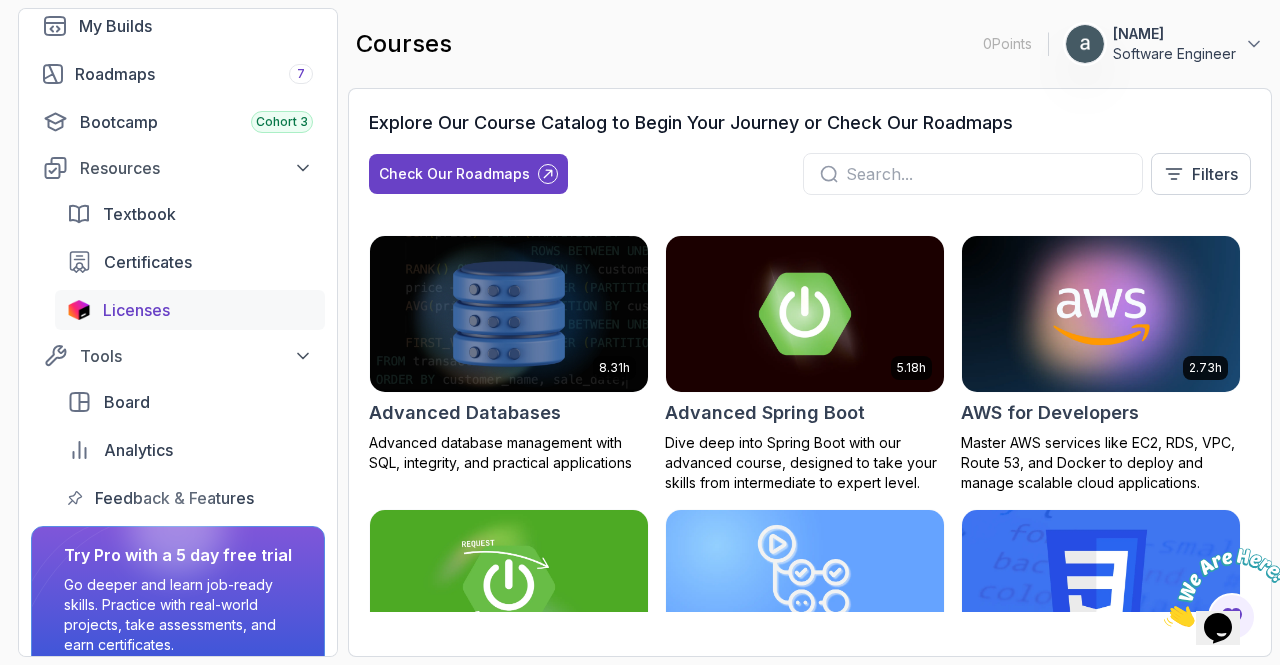 click on "Licenses" at bounding box center (208, 310) 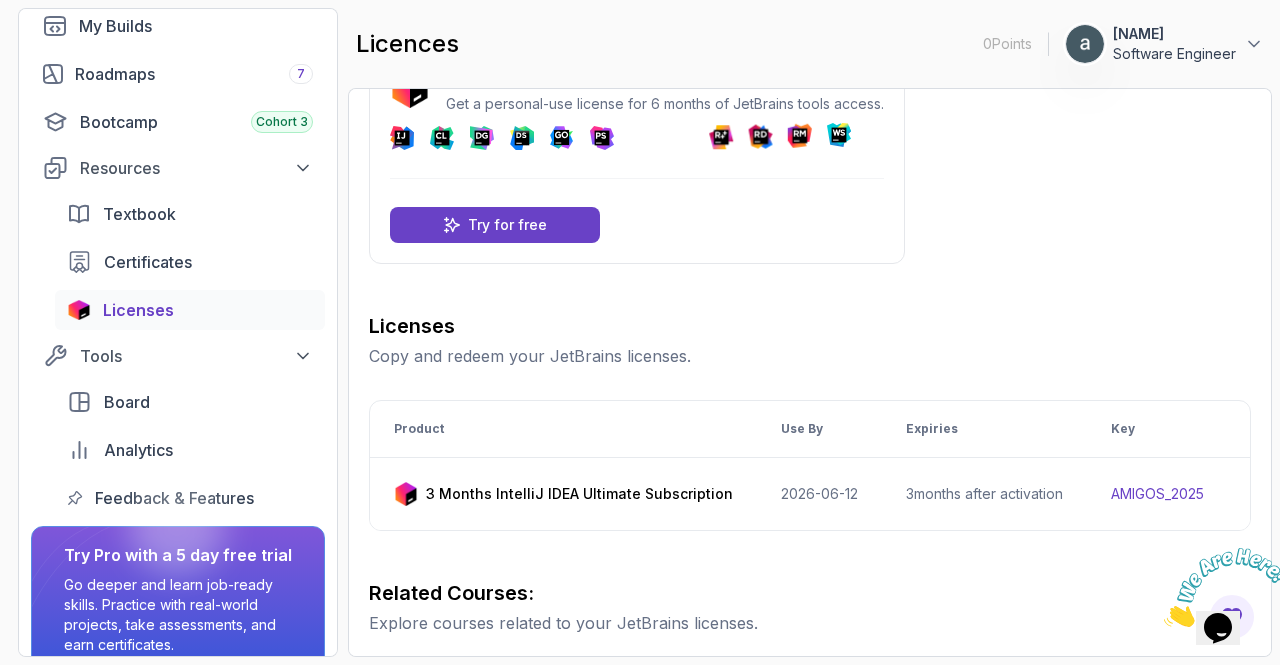 scroll, scrollTop: 100, scrollLeft: 0, axis: vertical 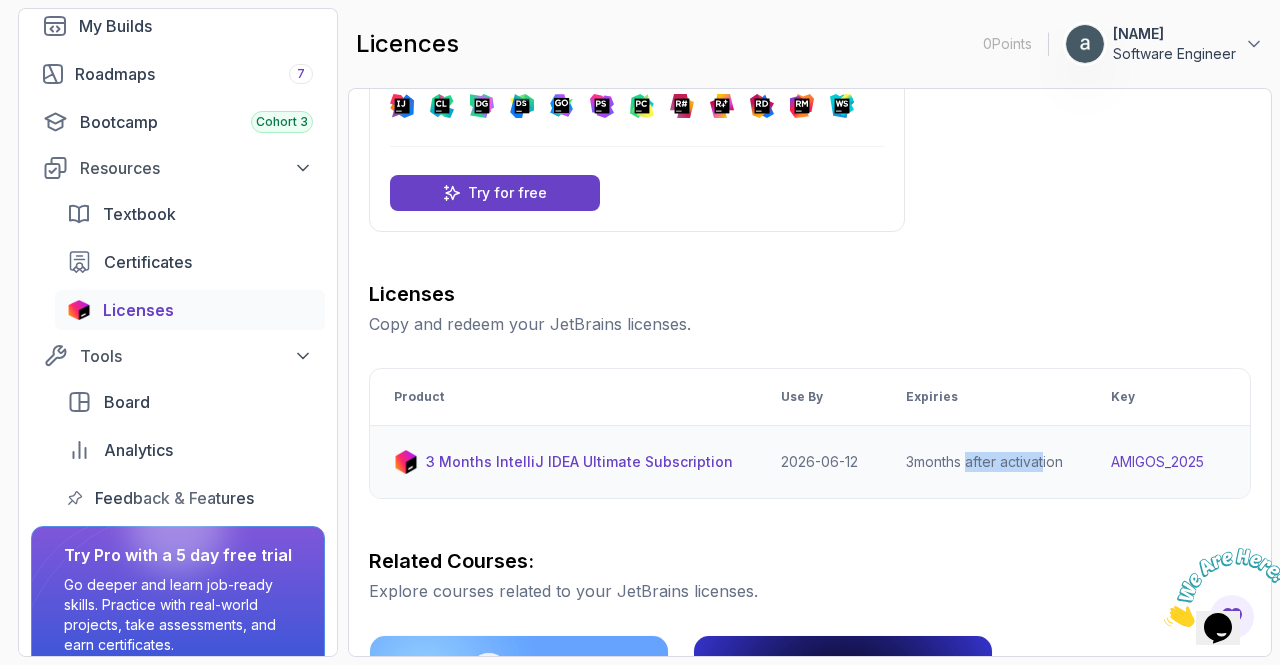 drag, startPoint x: 958, startPoint y: 494, endPoint x: 1035, endPoint y: 492, distance: 77.02597 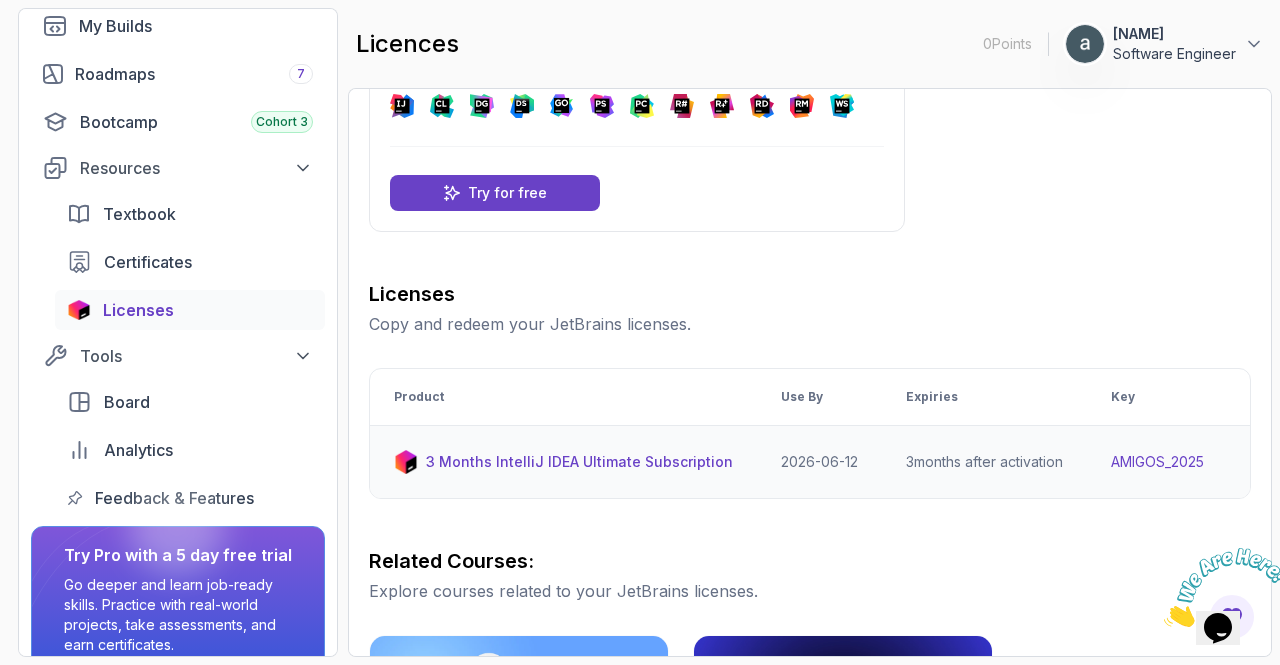 click on "3  months after activation" at bounding box center [984, 462] 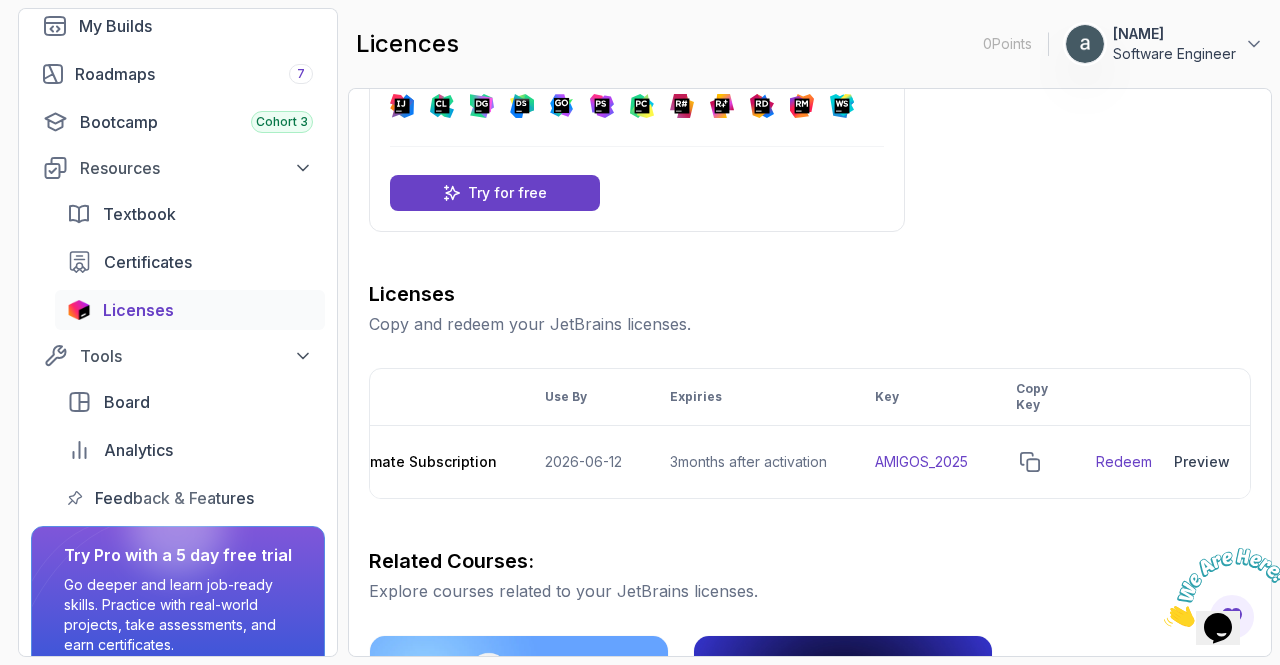 scroll, scrollTop: 0, scrollLeft: 243, axis: horizontal 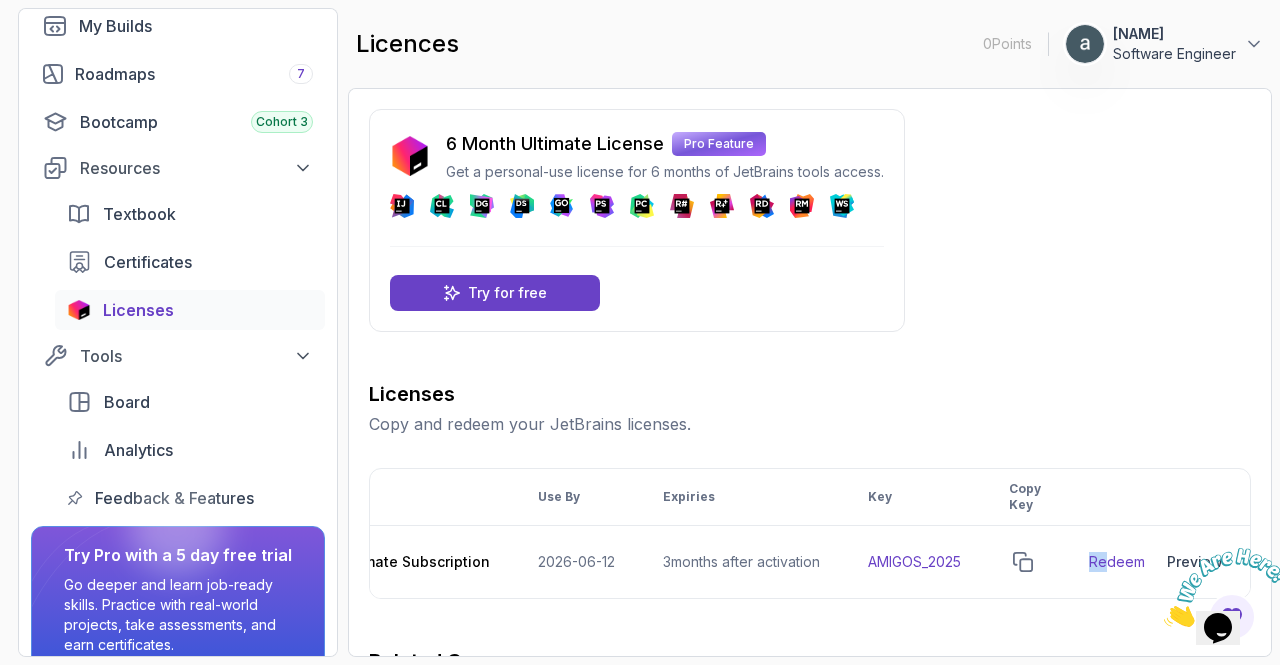 drag, startPoint x: 1024, startPoint y: 594, endPoint x: 1104, endPoint y: 596, distance: 80.024994 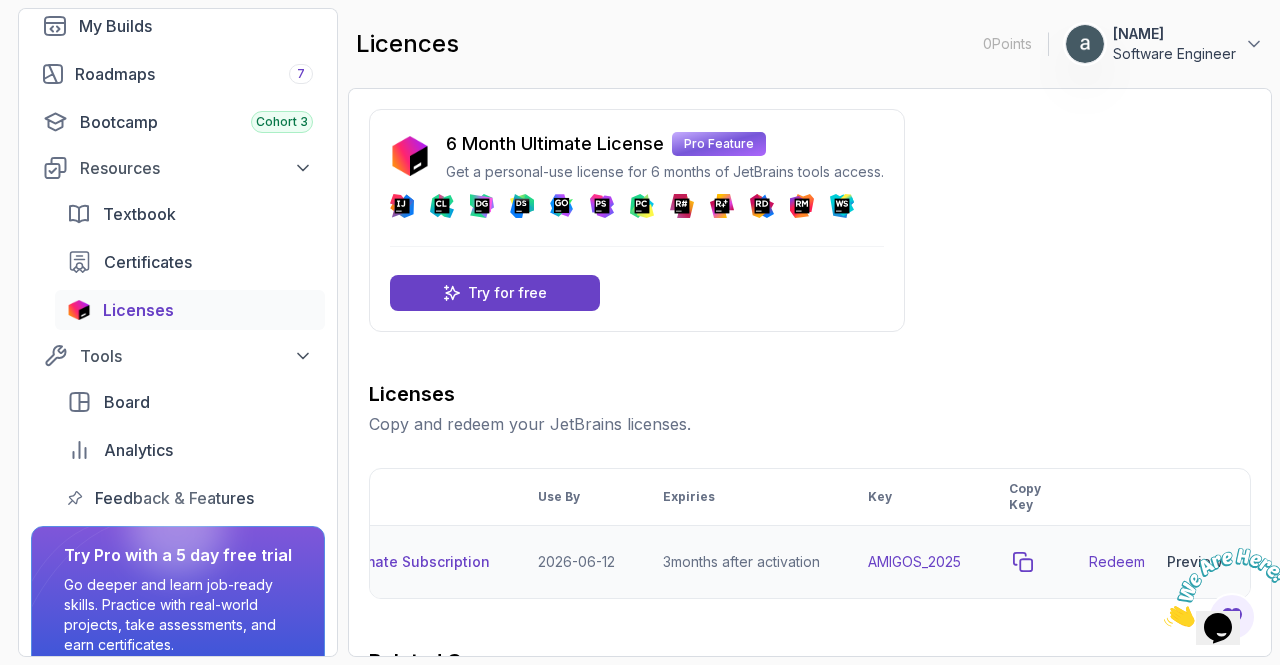 drag, startPoint x: 942, startPoint y: 561, endPoint x: 1013, endPoint y: 561, distance: 71 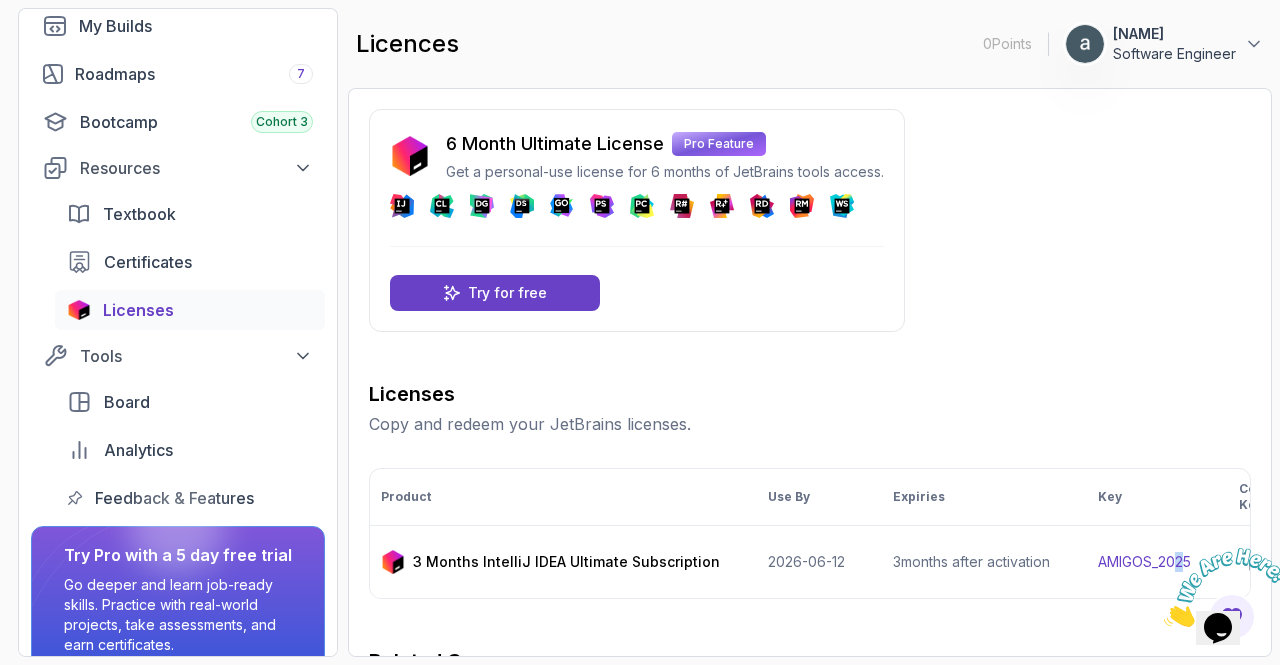 scroll, scrollTop: 0, scrollLeft: 0, axis: both 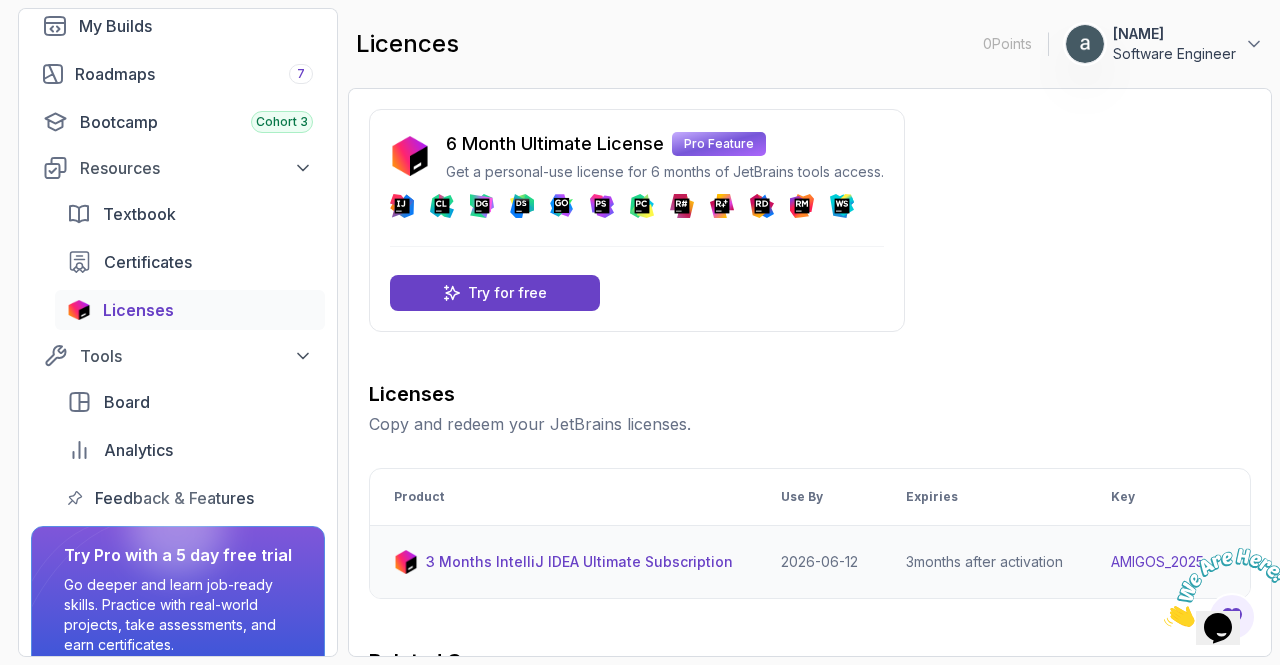 click on "3 Months IntelliJ IDEA Ultimate Subscription" at bounding box center (579, 562) 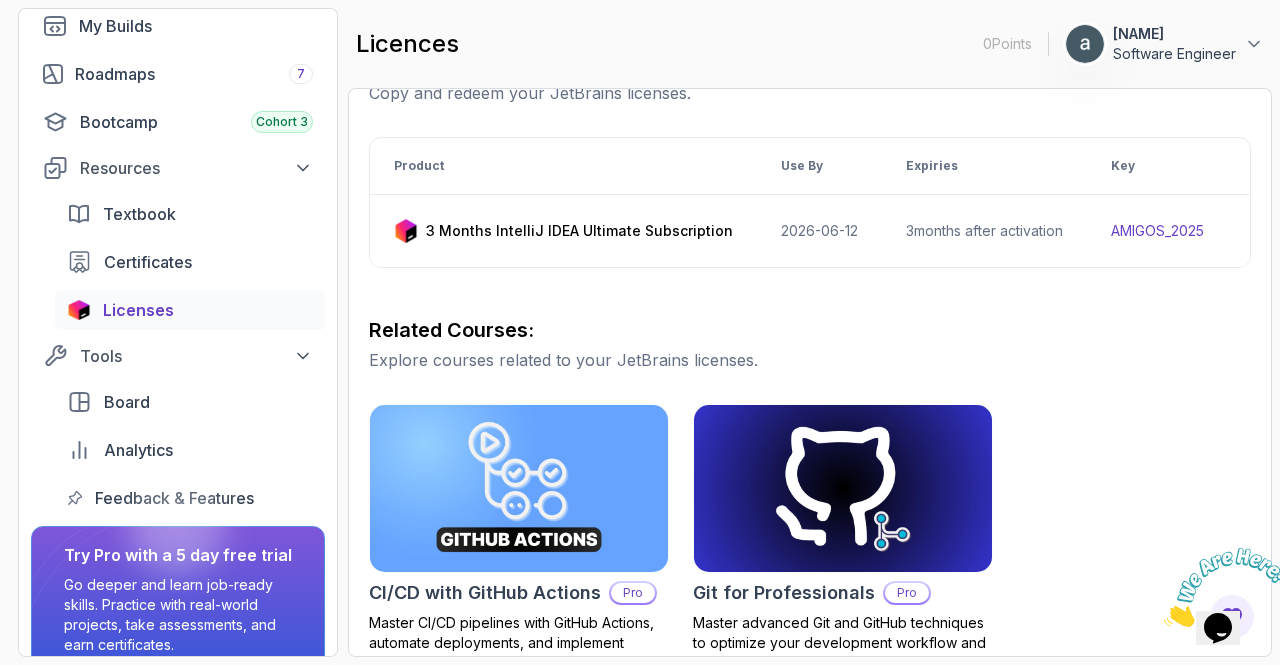 scroll, scrollTop: 400, scrollLeft: 0, axis: vertical 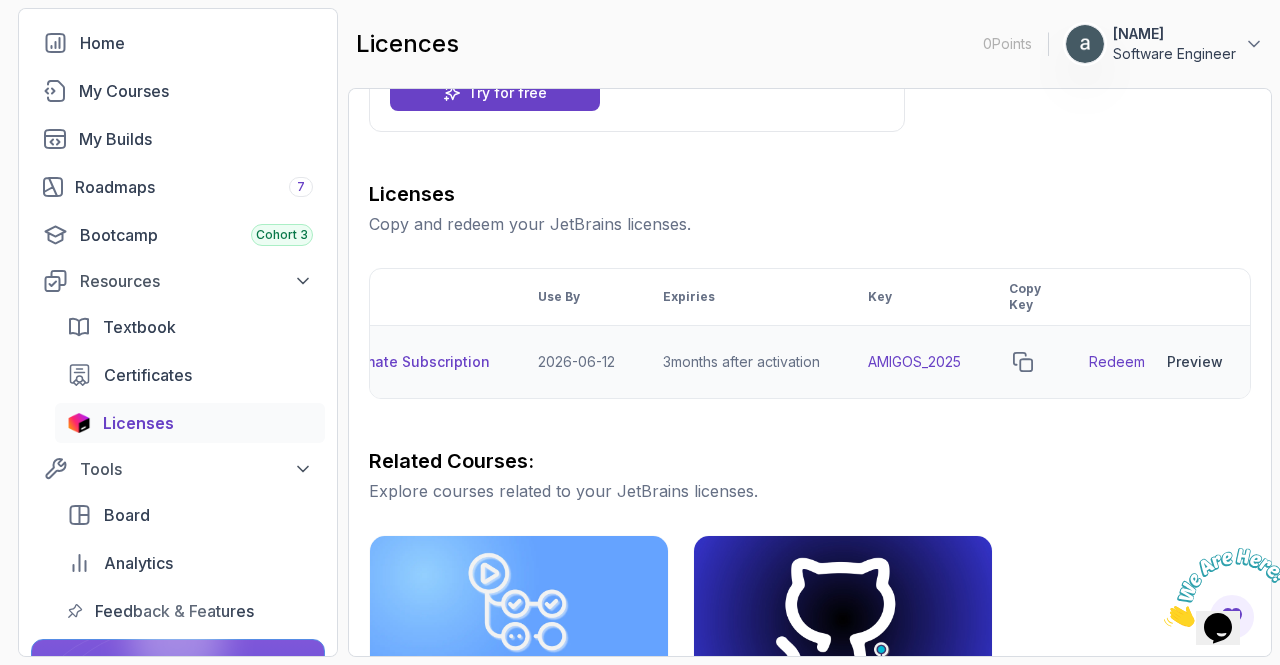 click on "Redeem" at bounding box center [1117, 362] 